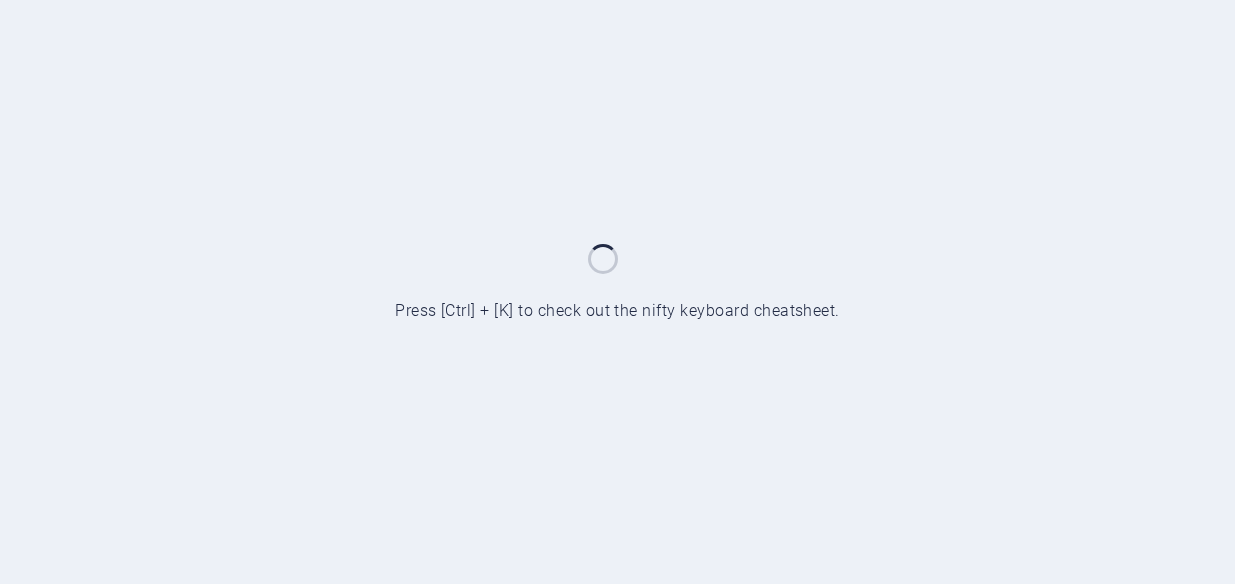 scroll, scrollTop: 0, scrollLeft: 0, axis: both 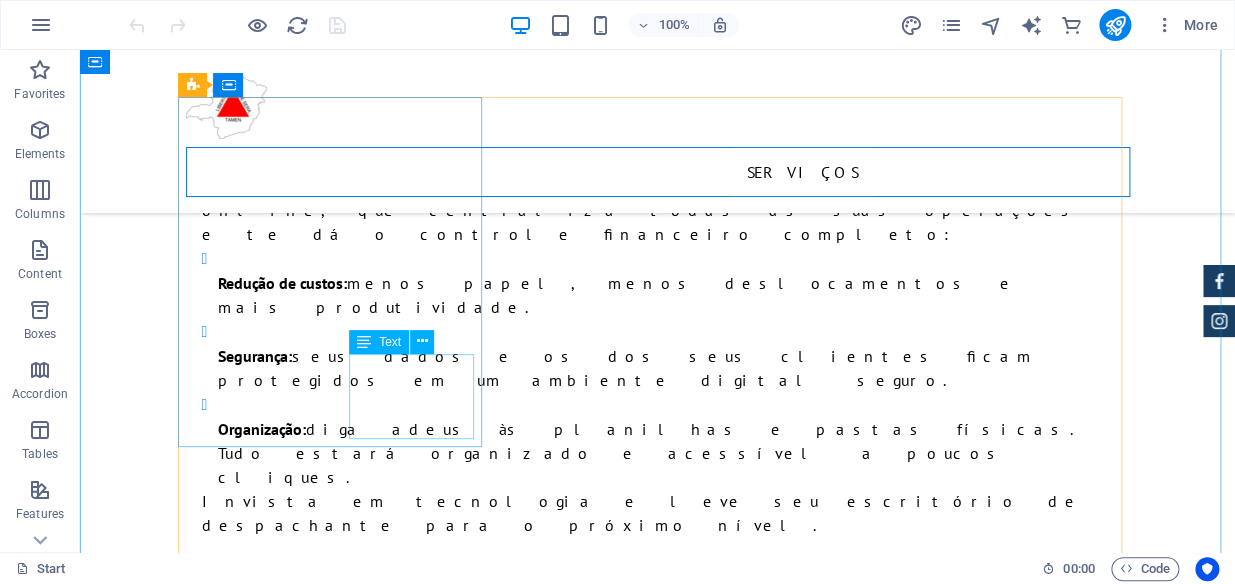 click on "Mensalidade $  [PRICE]" at bounding box center (1164, -4862) 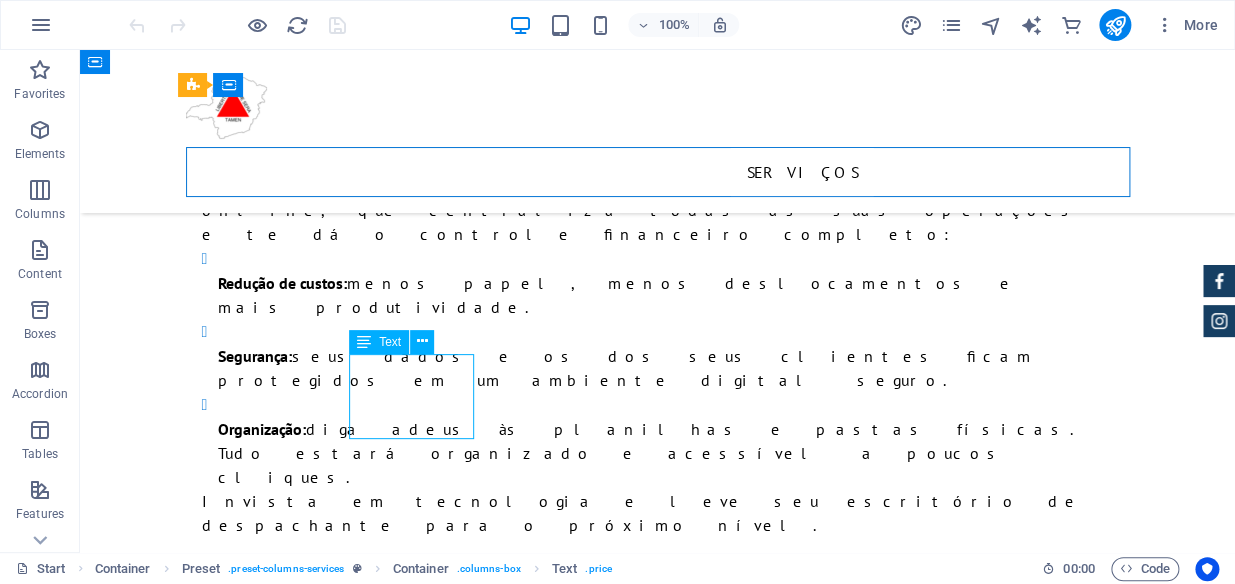 click on "Mensalidade $  [PRICE]" at bounding box center [1164, -4862] 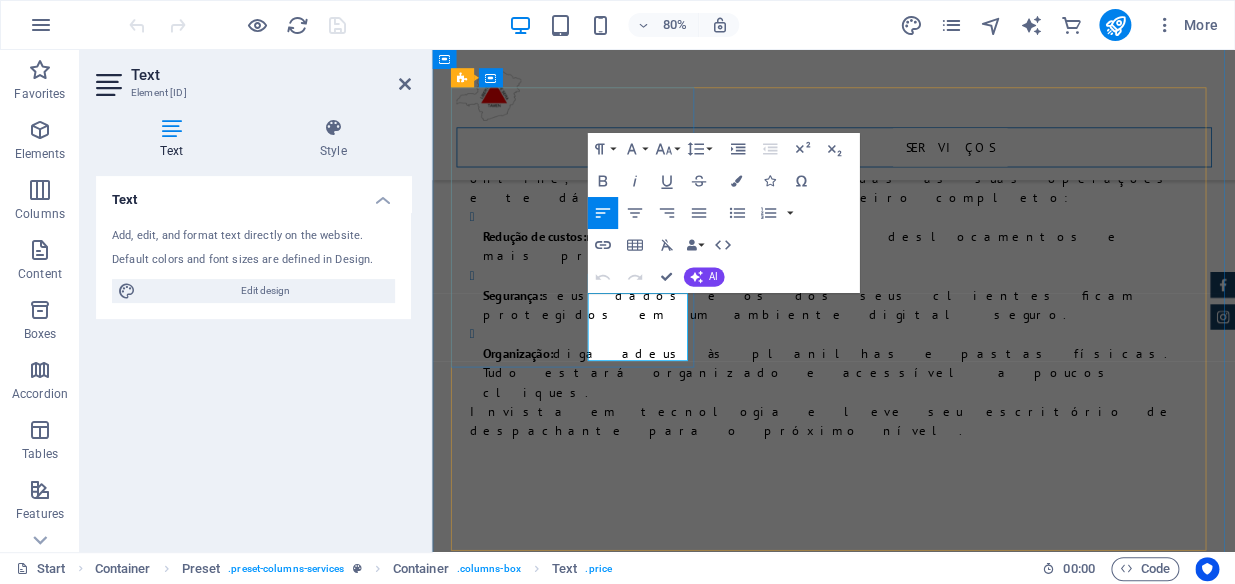 click on "$  [PRICE]" 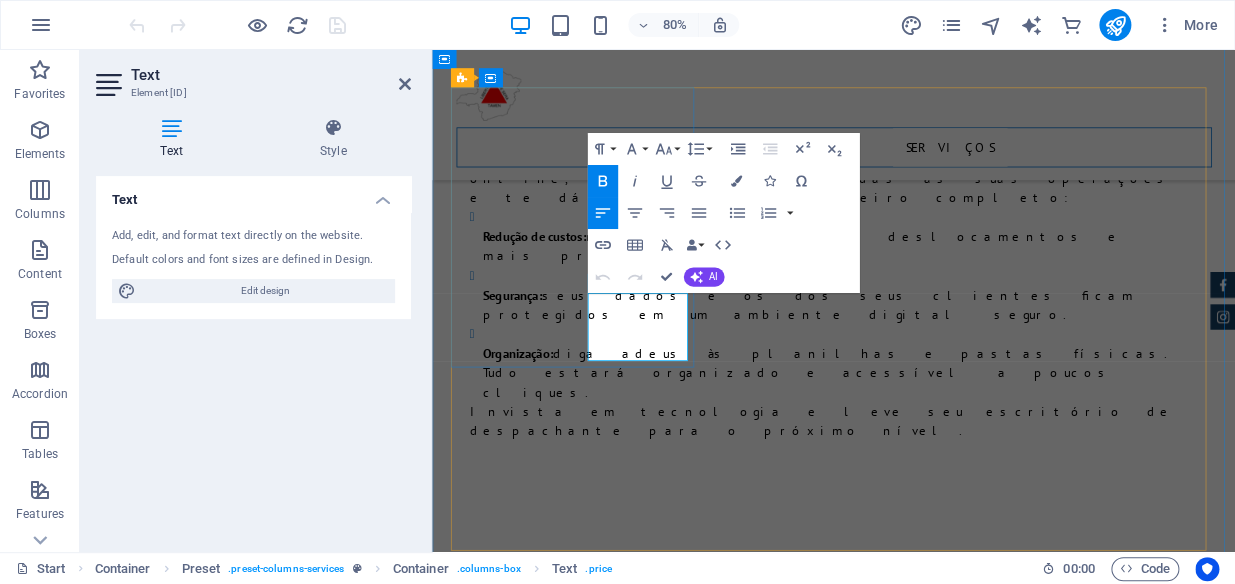 click on "$  [PRICE]" 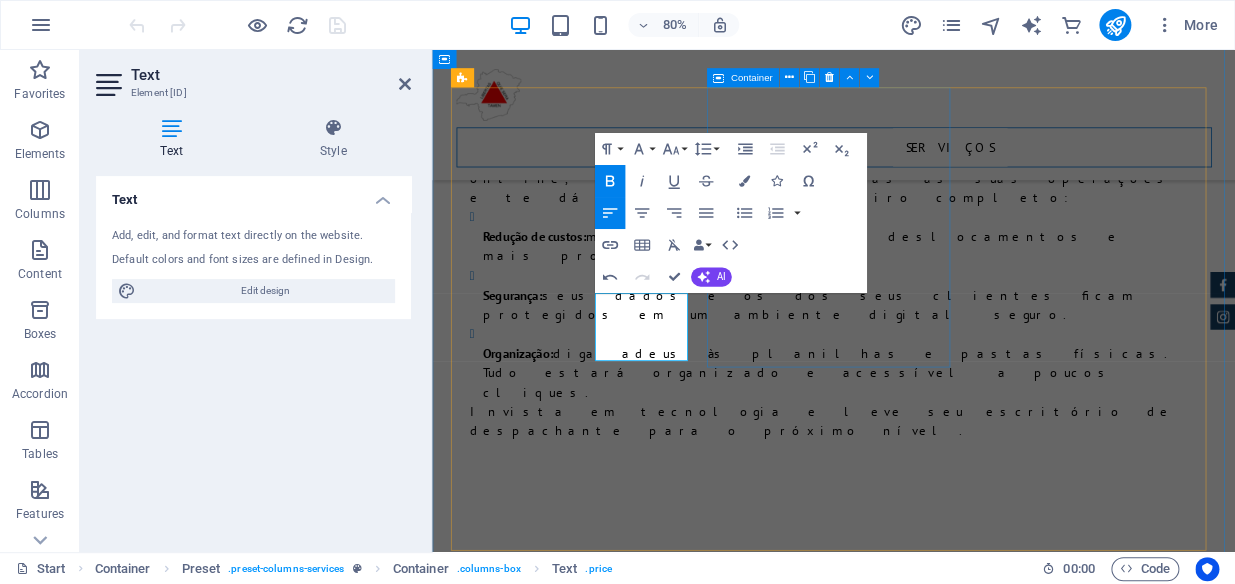 type 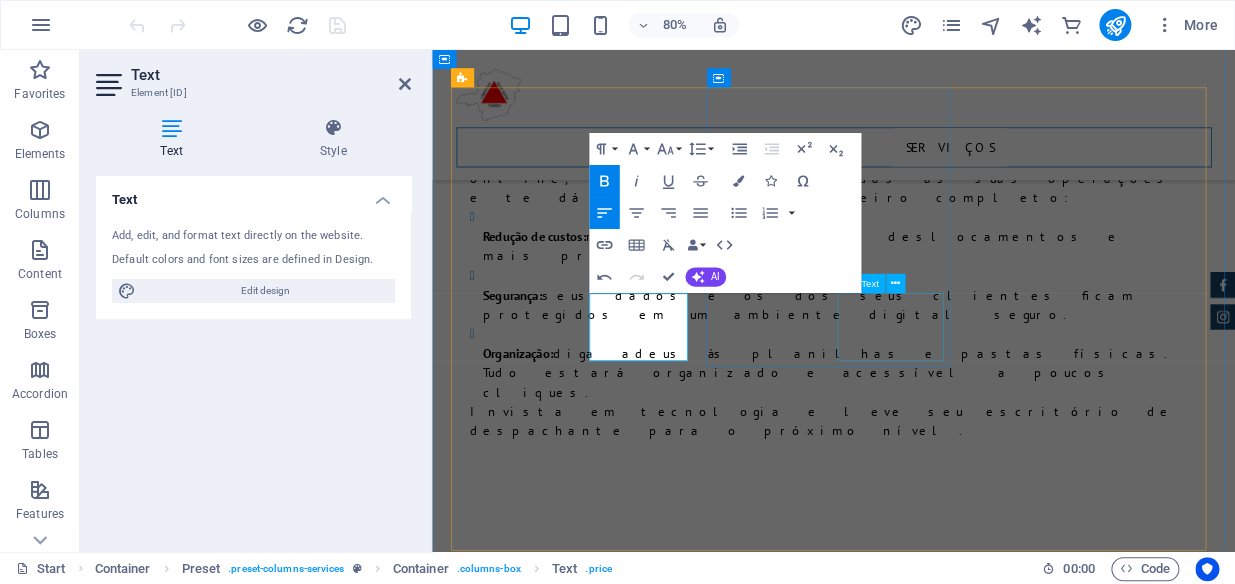 click on "mensalidade $  [PRICE]" at bounding box center [1365, -4736] 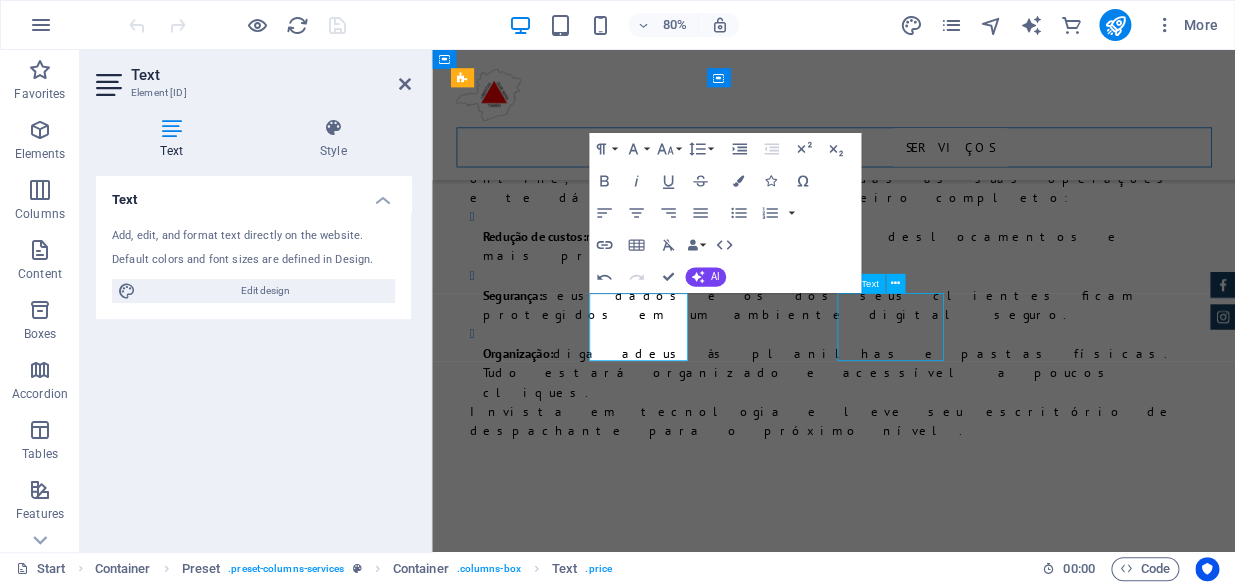 click on "mensalidade $  [PRICE]" at bounding box center (1365, -4736) 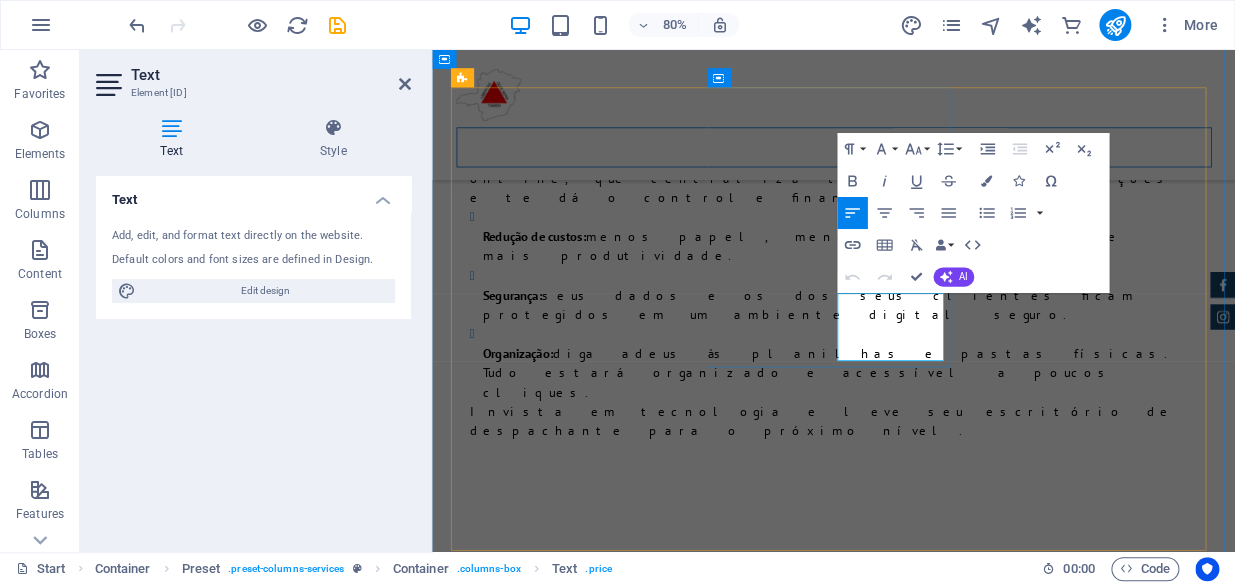 click on "$  [PRICE]" at bounding box center [1365, -4725] 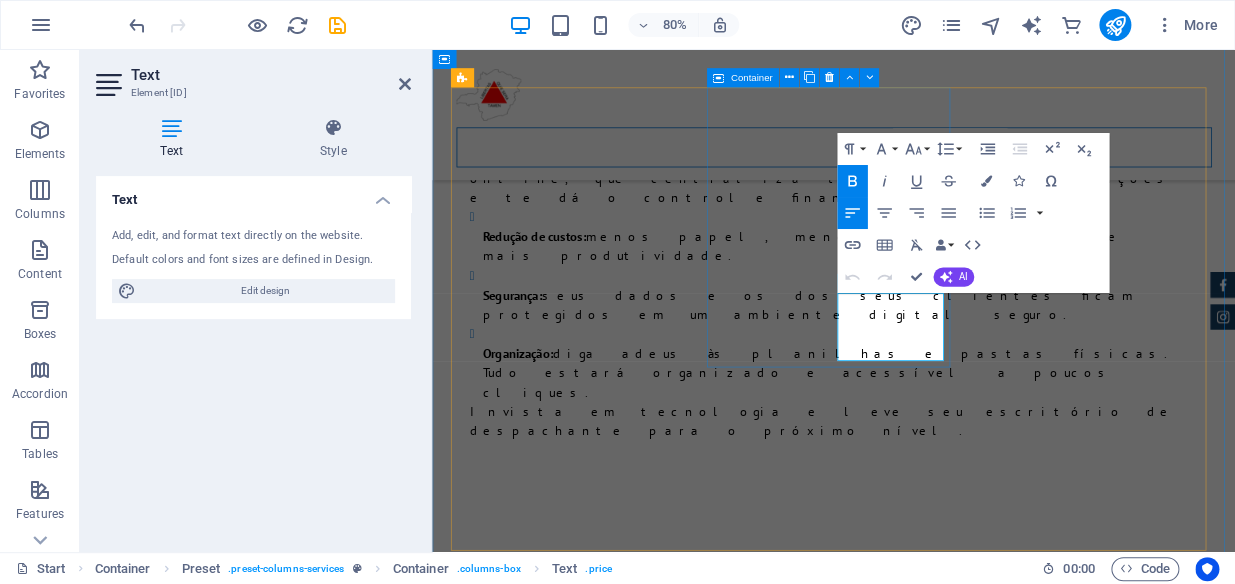 type 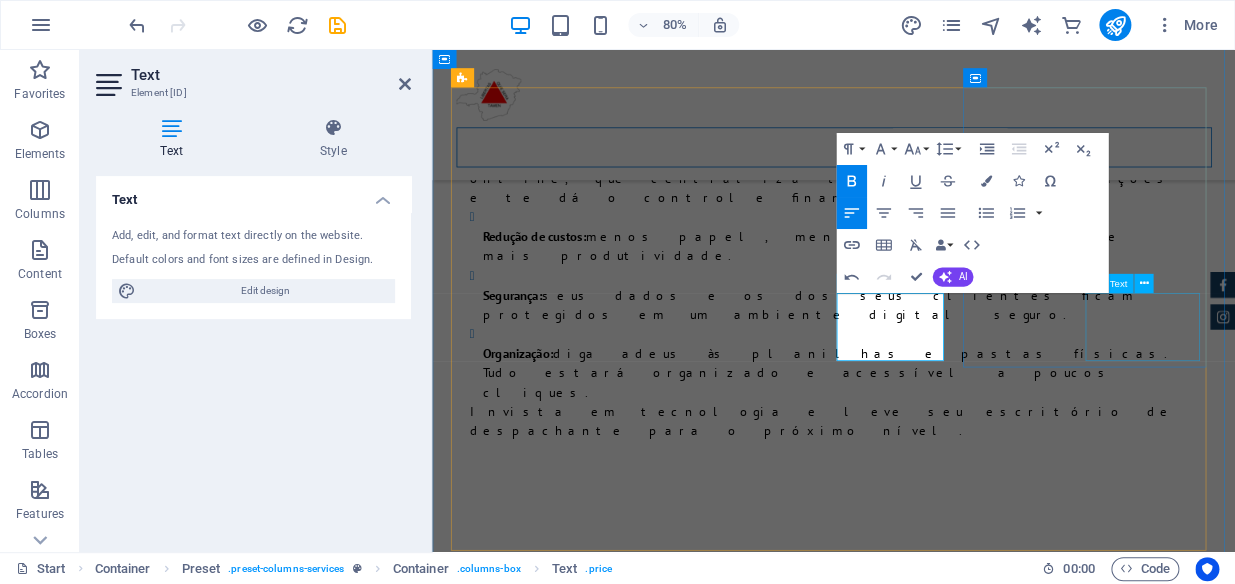 click on "mensalidade  $  [PRICE]" at bounding box center (1365, -4736) 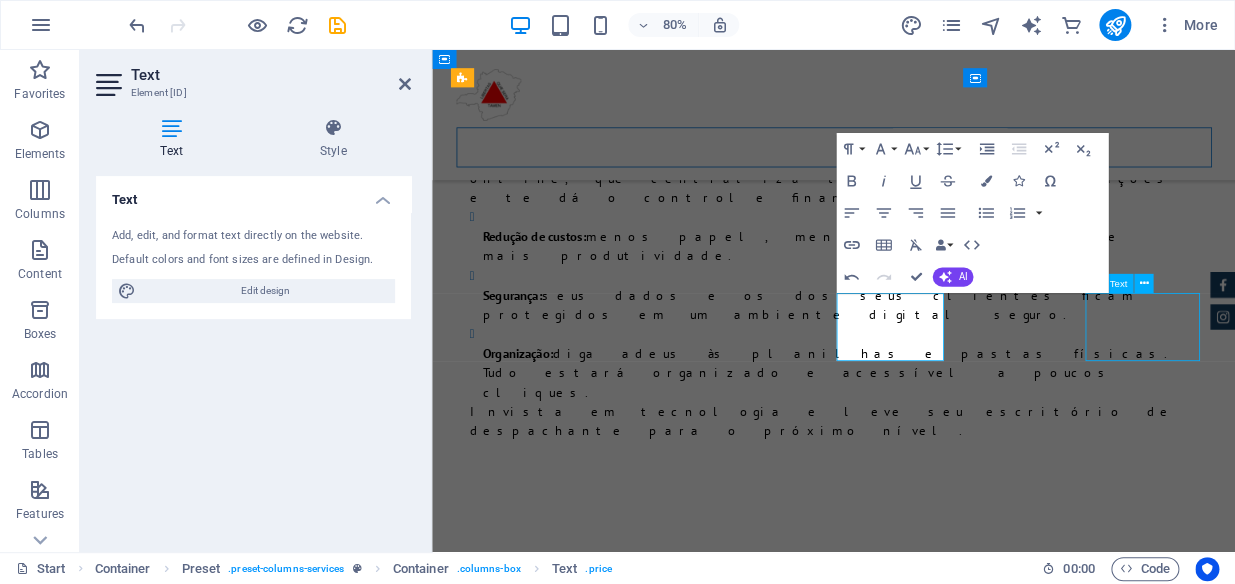 click on "mensalidade  $  [PRICE]" at bounding box center [1365, -4736] 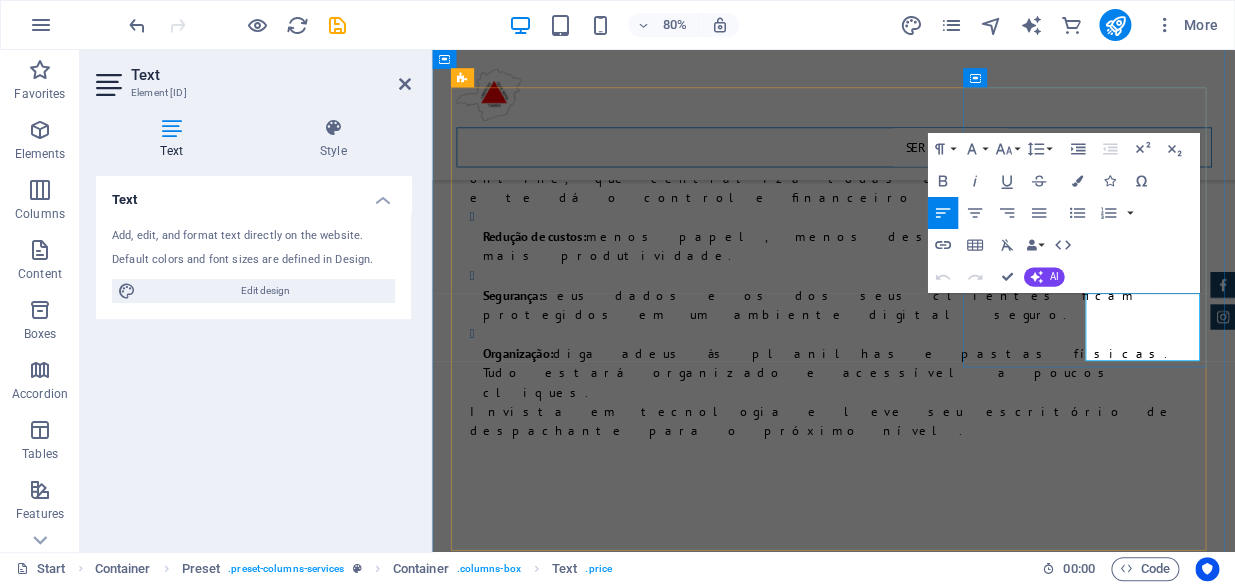click on "$  [PRICE]" 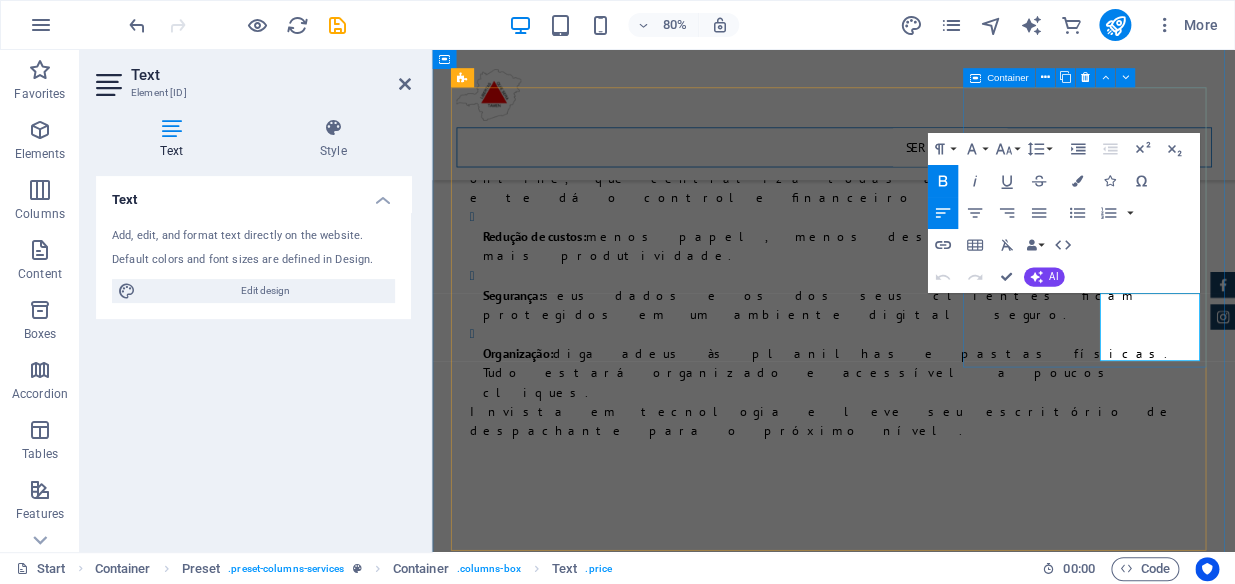 type 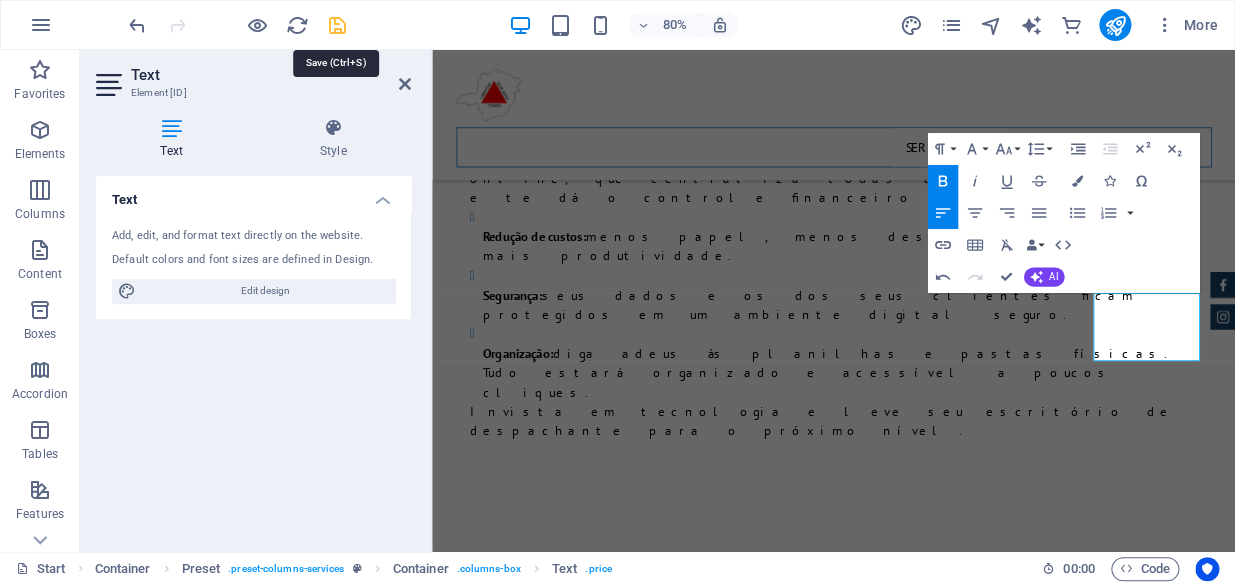 click at bounding box center (337, 25) 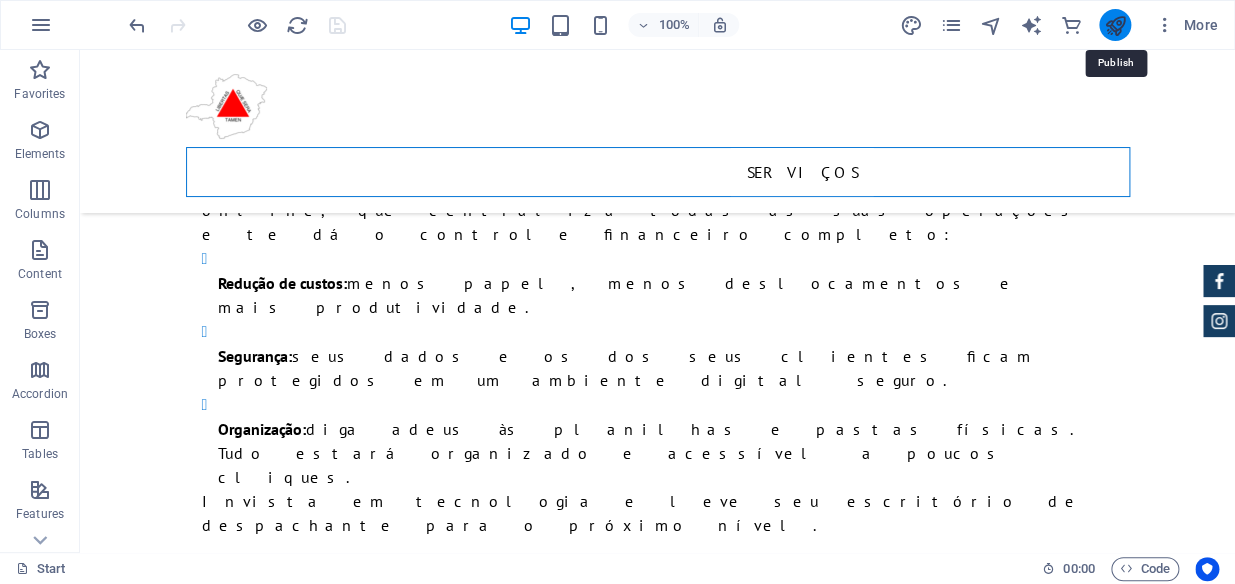 click at bounding box center [1114, 25] 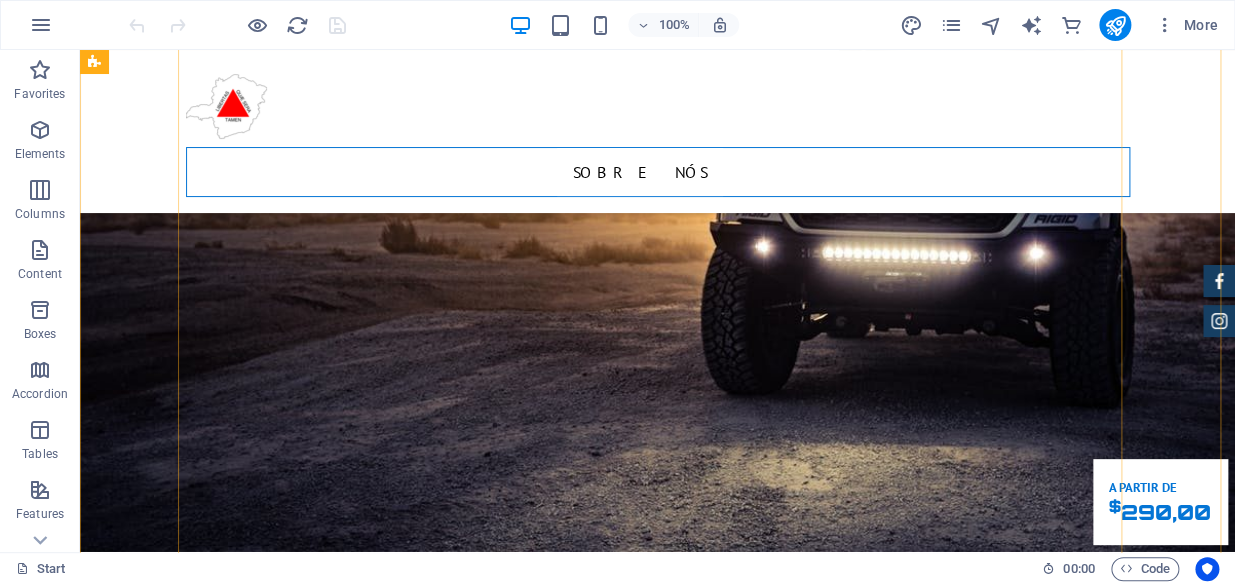 scroll, scrollTop: 2056, scrollLeft: 0, axis: vertical 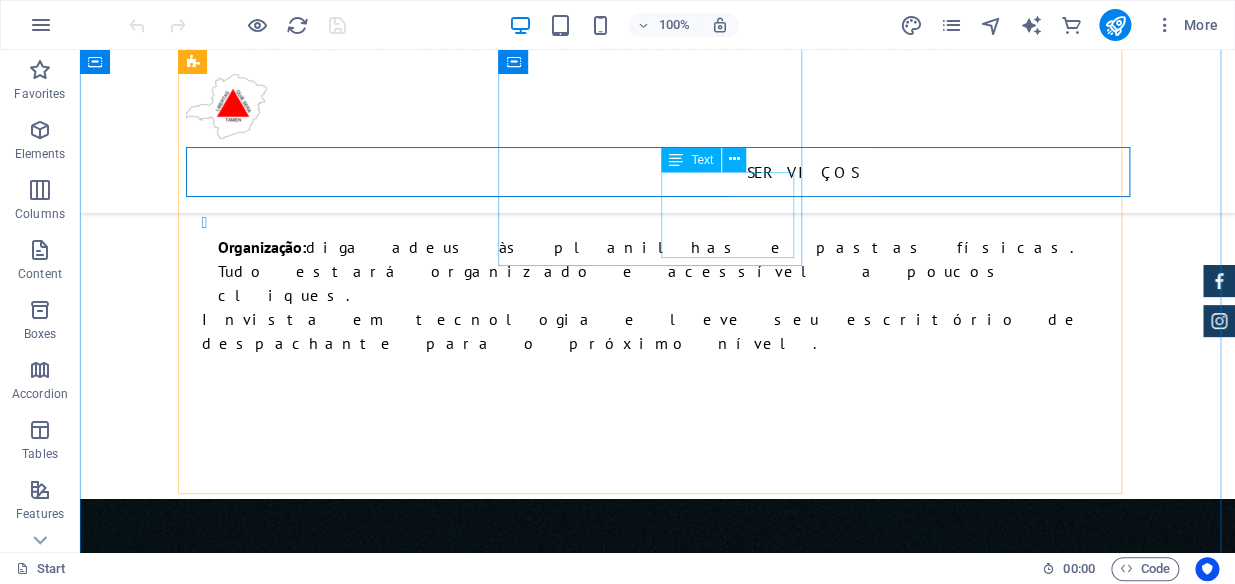 click on "mensalidade $  160,00" at bounding box center [1164, -5044] 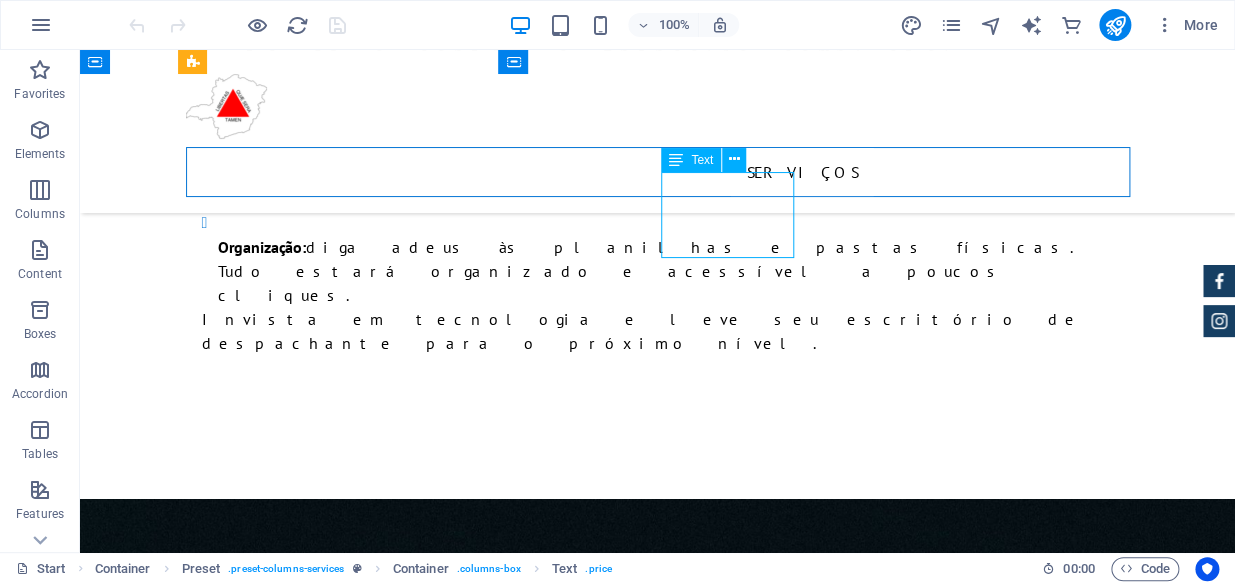 click on "mensalidade $  [PRICE]" at bounding box center (1164, -5044) 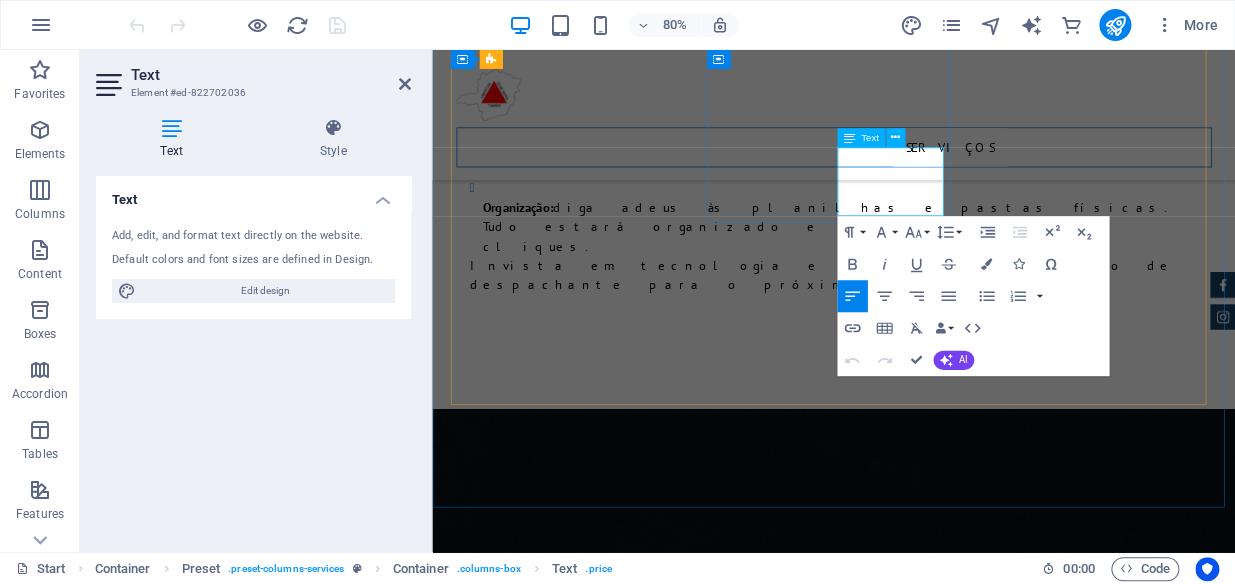 click on "$  [PRICE]" at bounding box center (1365, -4907) 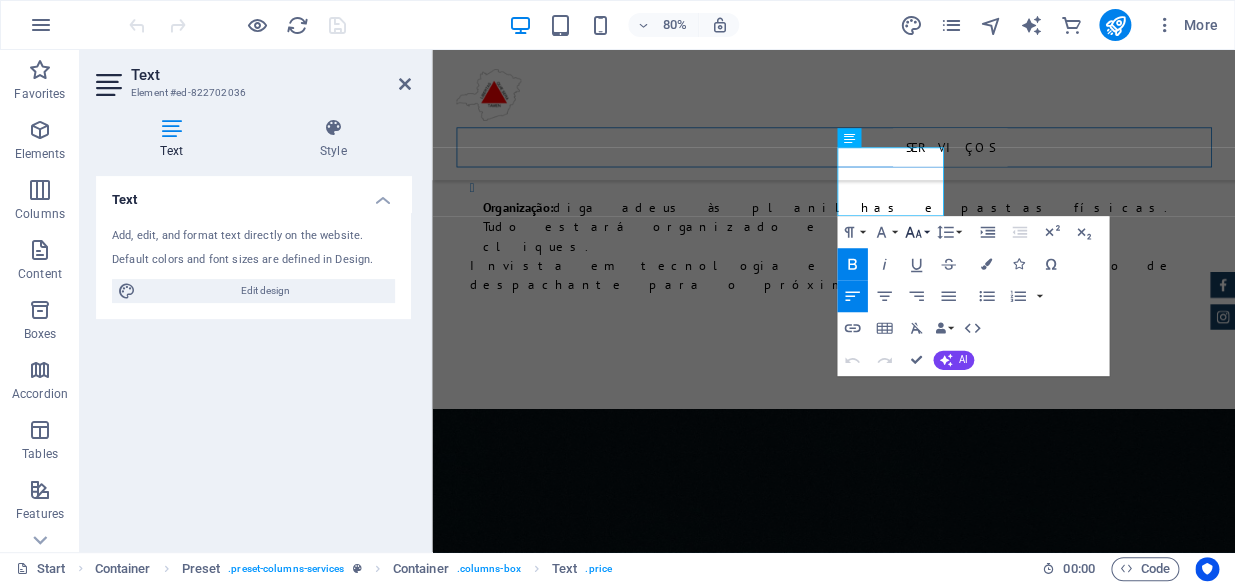 type 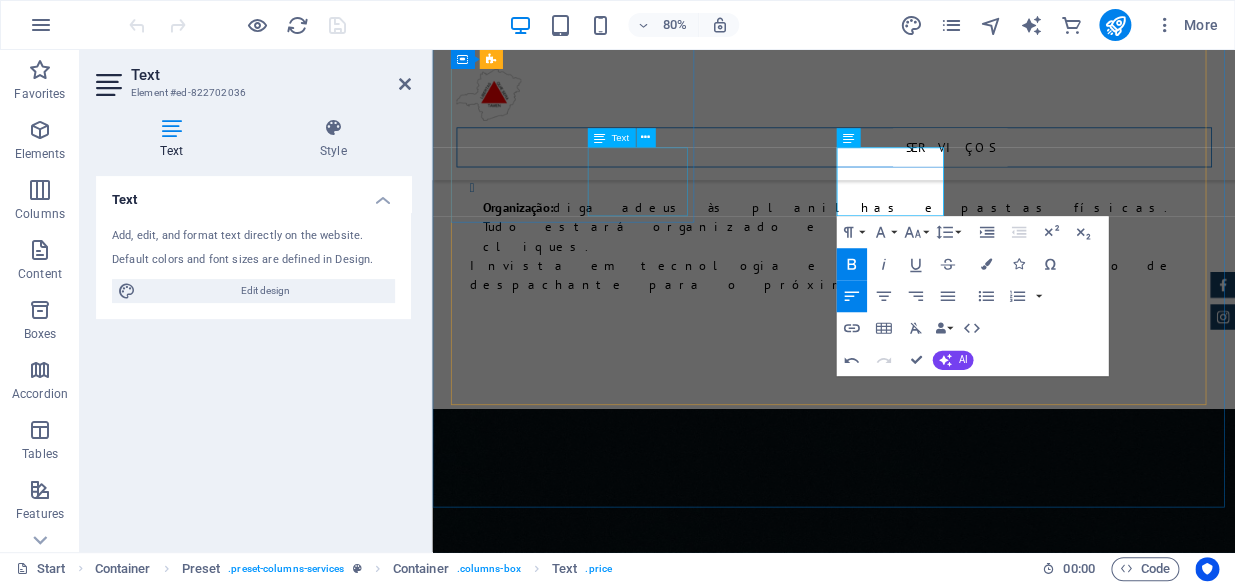 click on "Mensalidade $  [PRICE]" at bounding box center (1369, -4918) 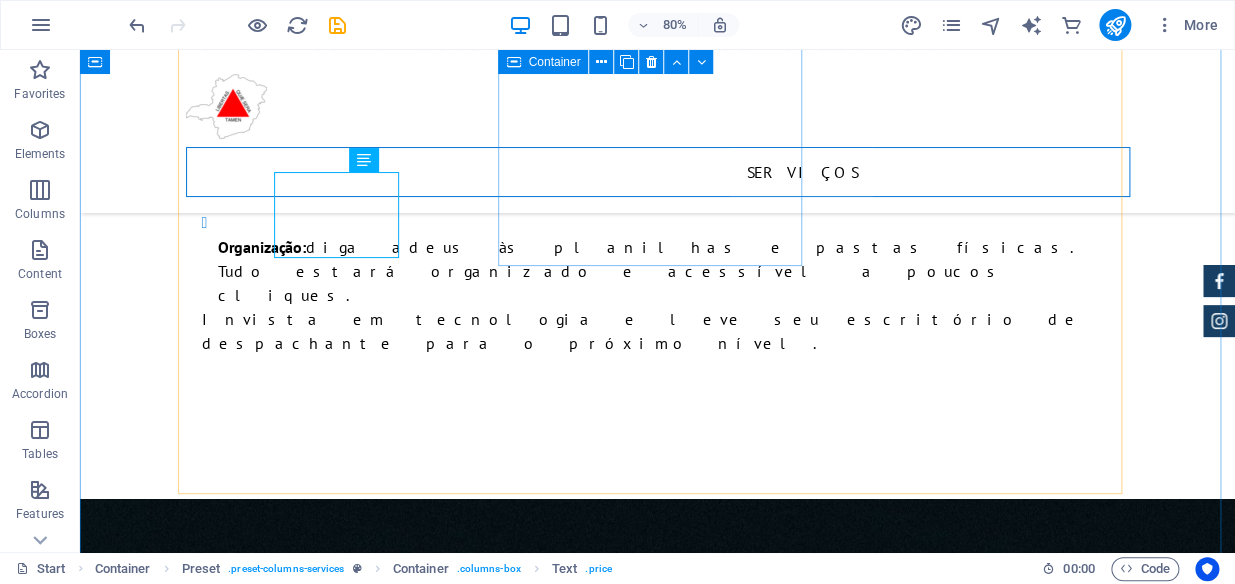 click on "Mg-Desp 02 03 - Usuários 03 - Email 500 Cadastros Mês  mensalidade $  100,00" at bounding box center (658, 3381) 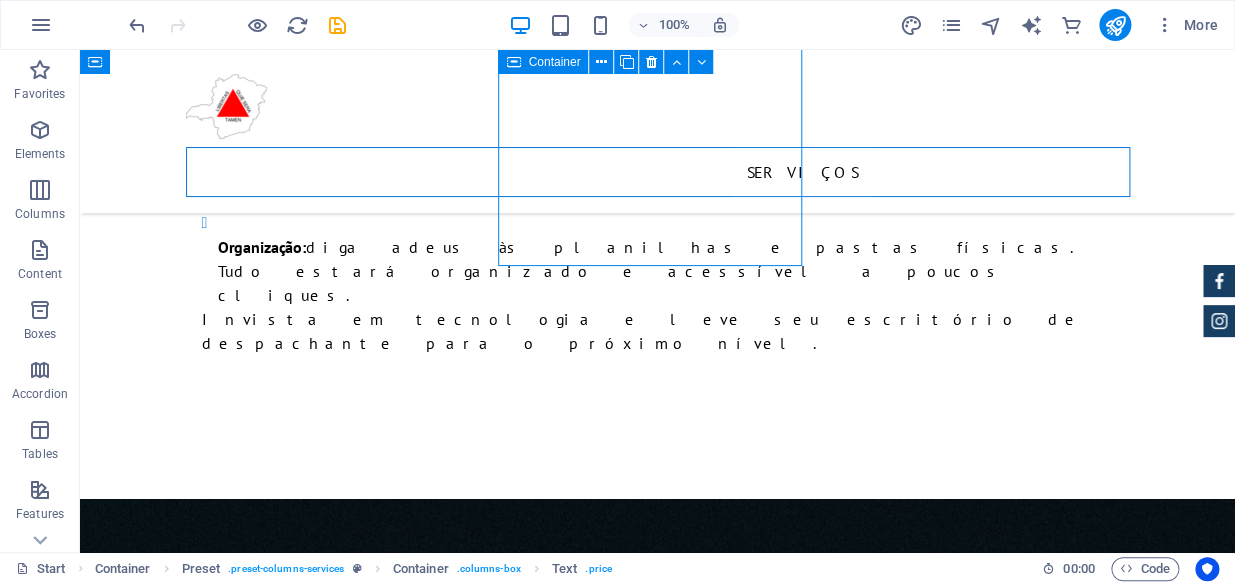 click on "Mg-Desp 02 03 - Usuários 03 - Email 500 Cadastros Mês  mensalidade $  100,00" at bounding box center [658, 3381] 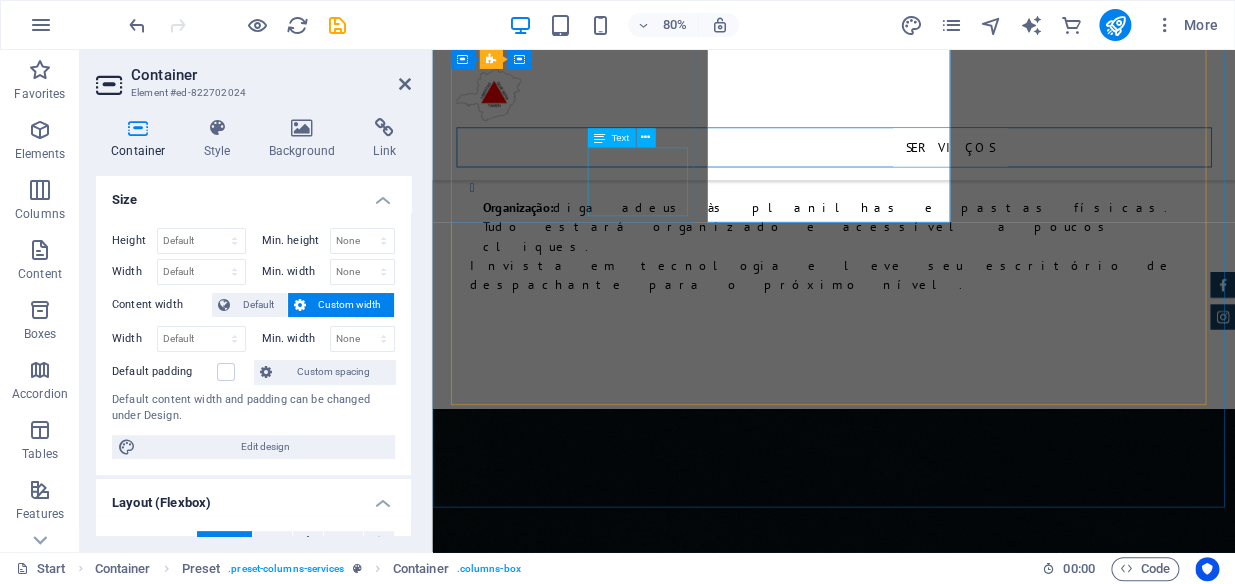 click on "Mensalidade $  [PRICE]" at bounding box center (1369, -4918) 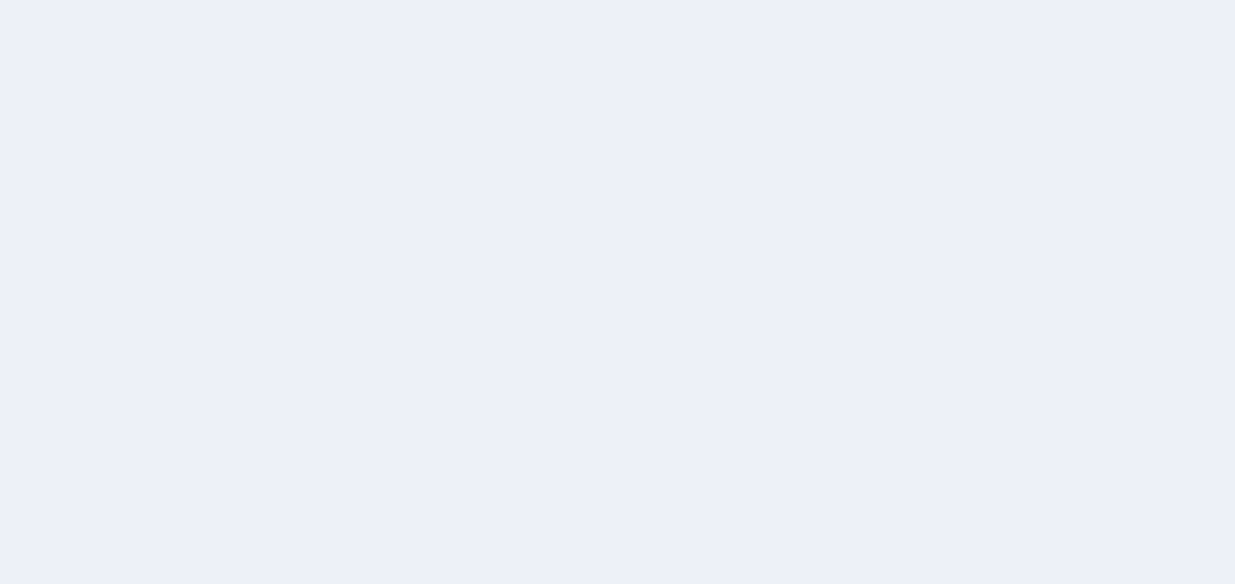 scroll, scrollTop: 0, scrollLeft: 0, axis: both 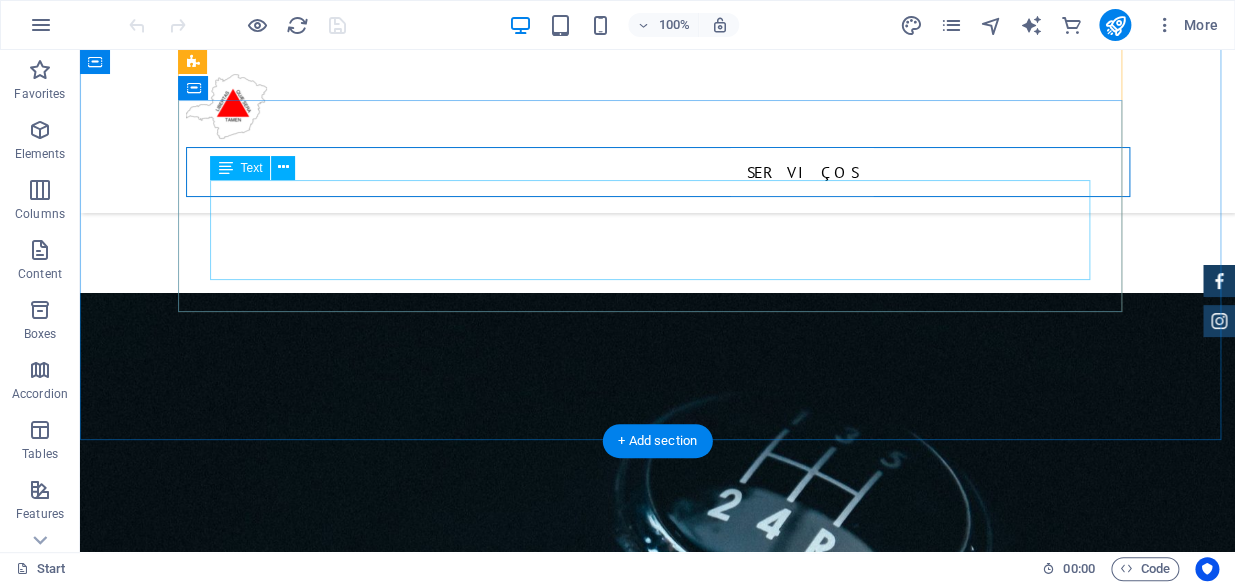 click on "Exportação de Base de Dados de Antigos Sistemas o Valor Varia de [PRICE] a [PRICE]" at bounding box center (658, 3632) 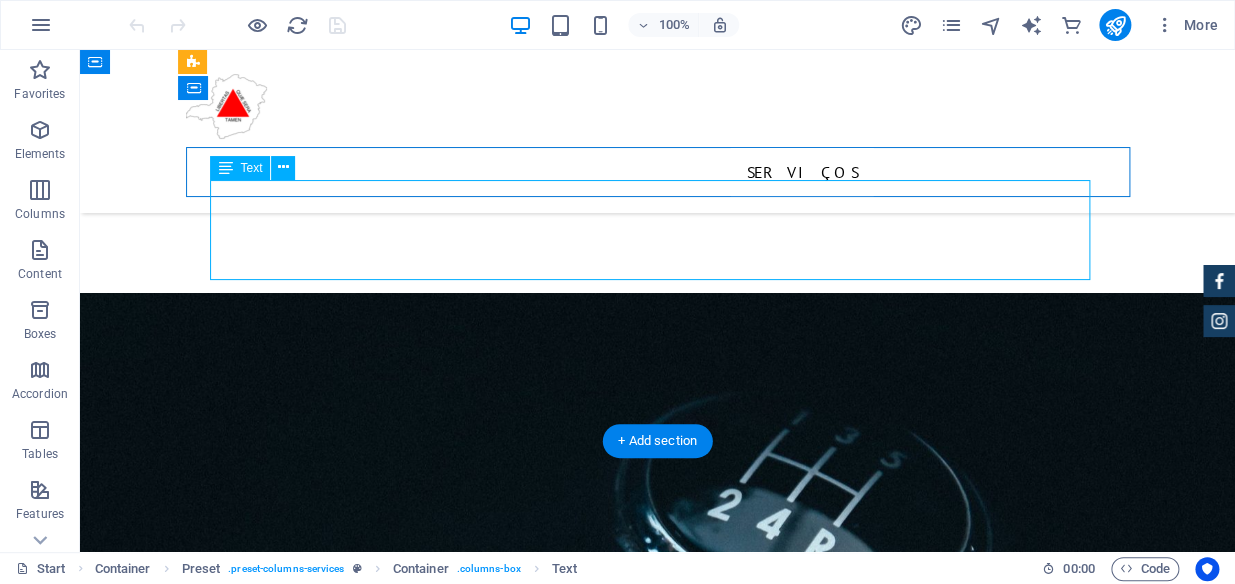 click on "Exportação de Base de Dados de Antigos Sistemas o Valor Varia de [PRICE] a [PRICE]" at bounding box center (658, 3632) 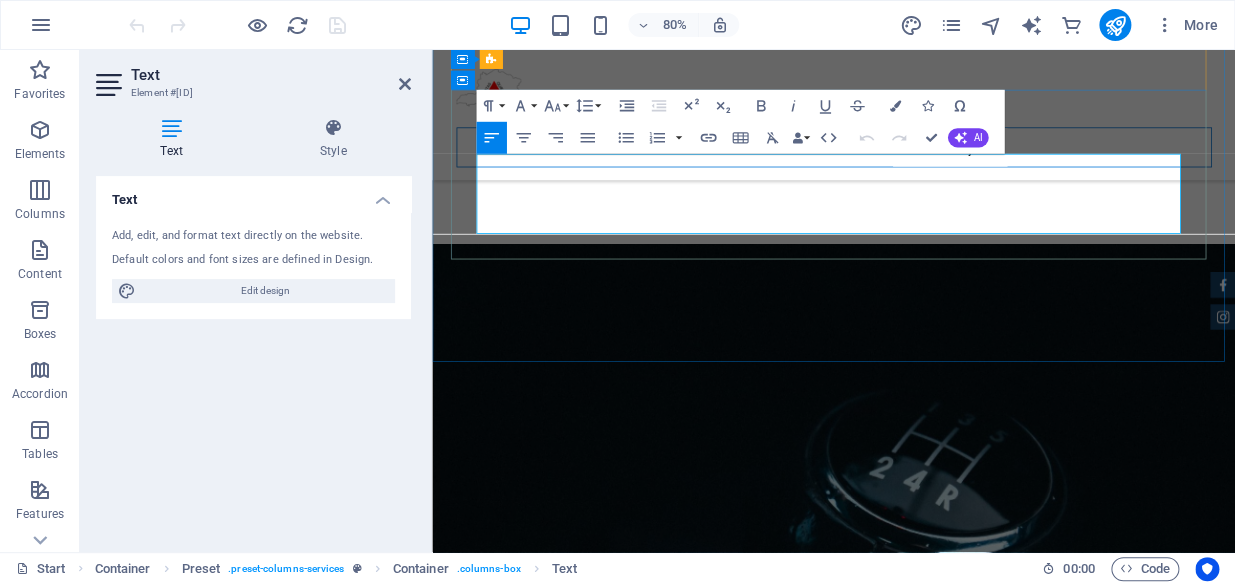 drag, startPoint x: 1204, startPoint y: 201, endPoint x: 1271, endPoint y: 204, distance: 67.06713 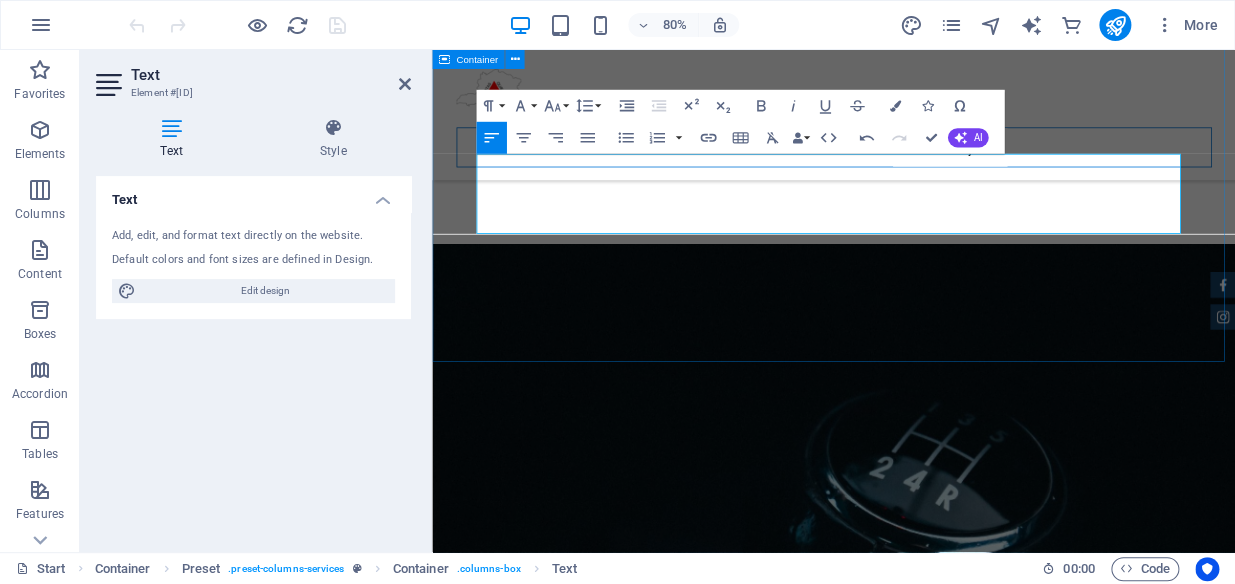 click on "Serviços Solução Completa para Despachantes Sabemos que o dia a dia de um despachante é desafiador, com uma grande quantidade de processos, prazos apertados e a necessidade de manter tudo organizado. Pensando nisso, desenvolvemos um pacote de serviços completo para simplificar sua rotina e impulsionar seu escritório. O que nosso sistema oferece? Nosso software foi projetado para ser seu maior aliado, automatizando tarefas repetitivas e garantindo que você tenha controle total sobre cada etapa dos processos. Gestão de Clientes e Veículos:  Tenha um cadastro centralizado e fácil de usar. Acesse informações de clientes e veículos de forma rápida e eficiente. Controle de Processos:  Gerencie todos os processos em andamento, desde a solicitação inicial até a finalização. Acompanhe o status de cada um e receba alertas para prazos importantes. Emissão de Documentos:  Simplifique a emissão de guias, formulários e outros documentos. Reduza erros e ganhe tempo. Gestão Financeira: Menos Erros: ' $" at bounding box center (934, 2430) 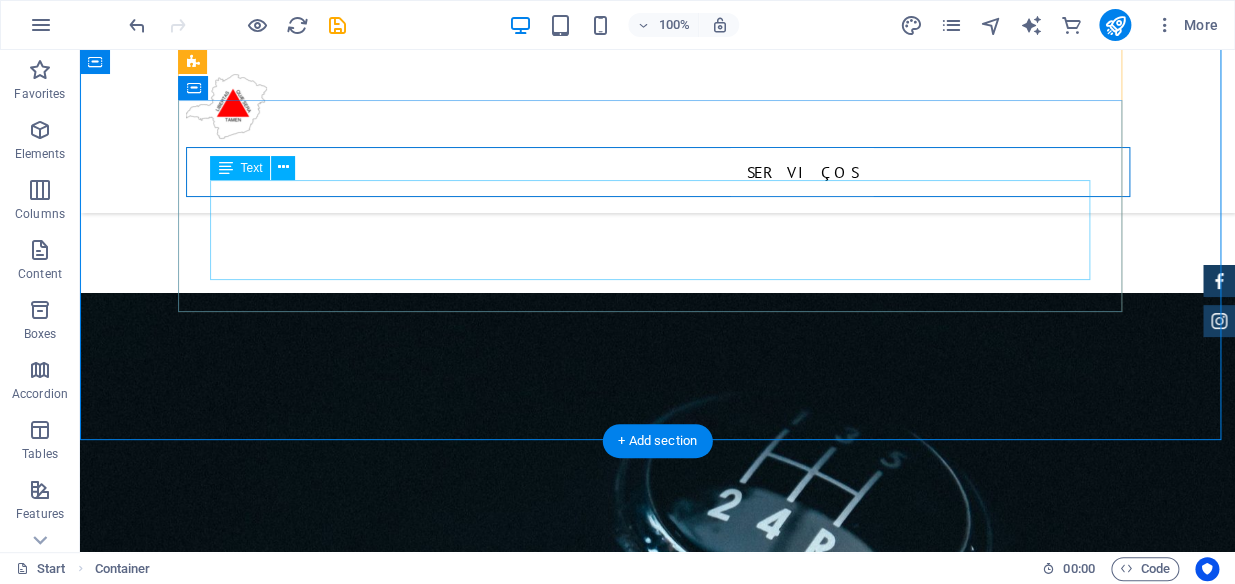 click on "Exportação de Base de Dados de Antigos Sistemas o Valor Varia de 290,00 a500,00" at bounding box center (658, 3632) 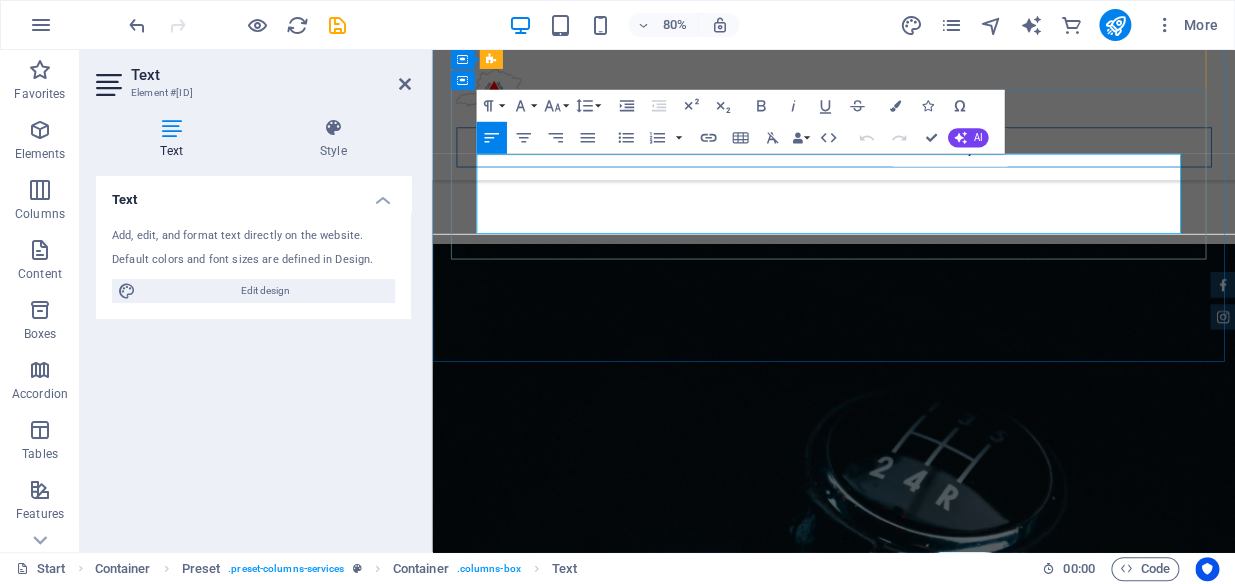 click on "Exportação de Base de Dados de Antigos Sistemas o Valor Varia de 290,00 a500,00" at bounding box center [885, 3601] 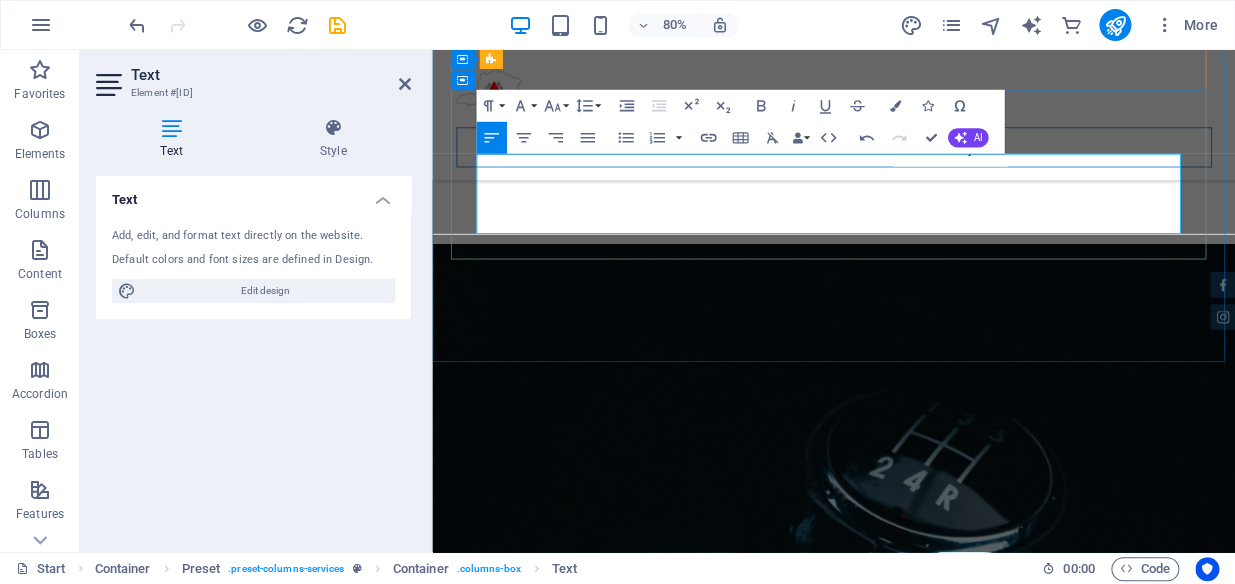 click on "Exportação de Base de Dados de Antigos Sistemas o Valor Varia de 290,00 a R$  500,00" at bounding box center (934, 3632) 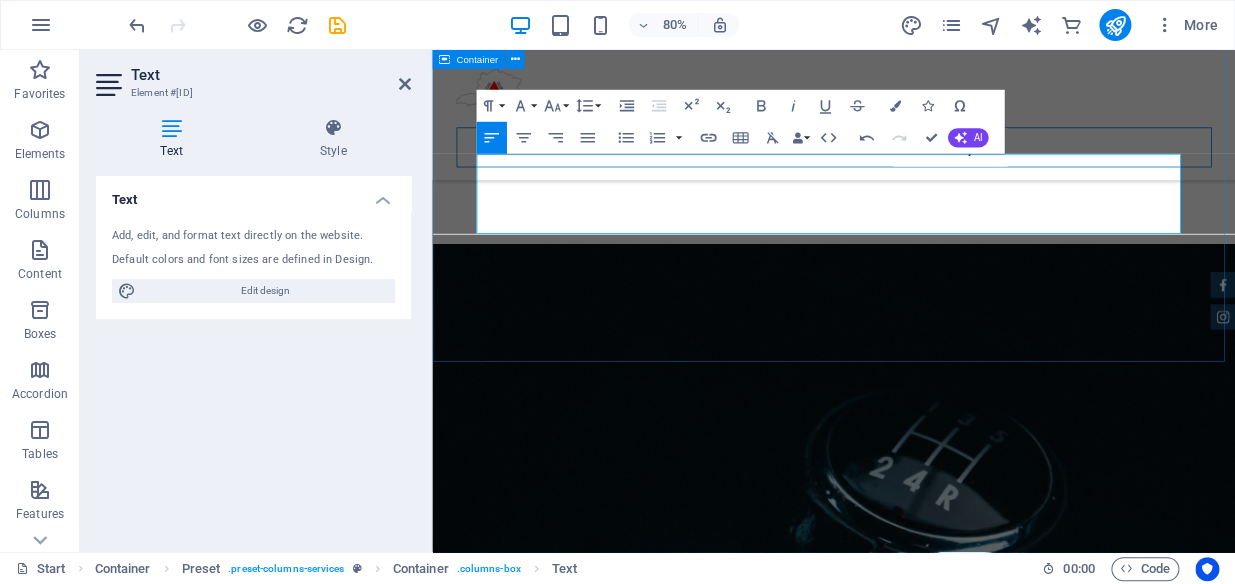 click on "Serviços Solução Completa para Despachantes Sabemos que o dia a dia de um despachante é desafiador, com uma grande quantidade de processos, prazos apertados e a necessidade de manter tudo organizado. Pensando nisso, desenvolvemos um pacote de serviços completo para simplificar sua rotina e impulsionar seu escritório. O que nosso sistema oferece? Nosso software foi projetado para ser seu maior aliado, automatizando tarefas repetitivas e garantindo que você tenha controle total sobre cada etapa dos processos. Gestão de Clientes e Veículos:  Tenha um cadastro centralizado e fácil de usar. Acesse informações de clientes e veículos de forma rápida e eficiente. Controle de Processos:  Gerencie todos os processos em andamento, desde a solicitação inicial até a finalização. Acompanhe o status de cada um e receba alertas para prazos importantes. Emissão de Documentos:  Simplifique a emissão de guias, formulários e outros documentos. Reduza erros e ganhe tempo. Gestão Financeira: Menos Erros: ' $" at bounding box center [934, 2430] 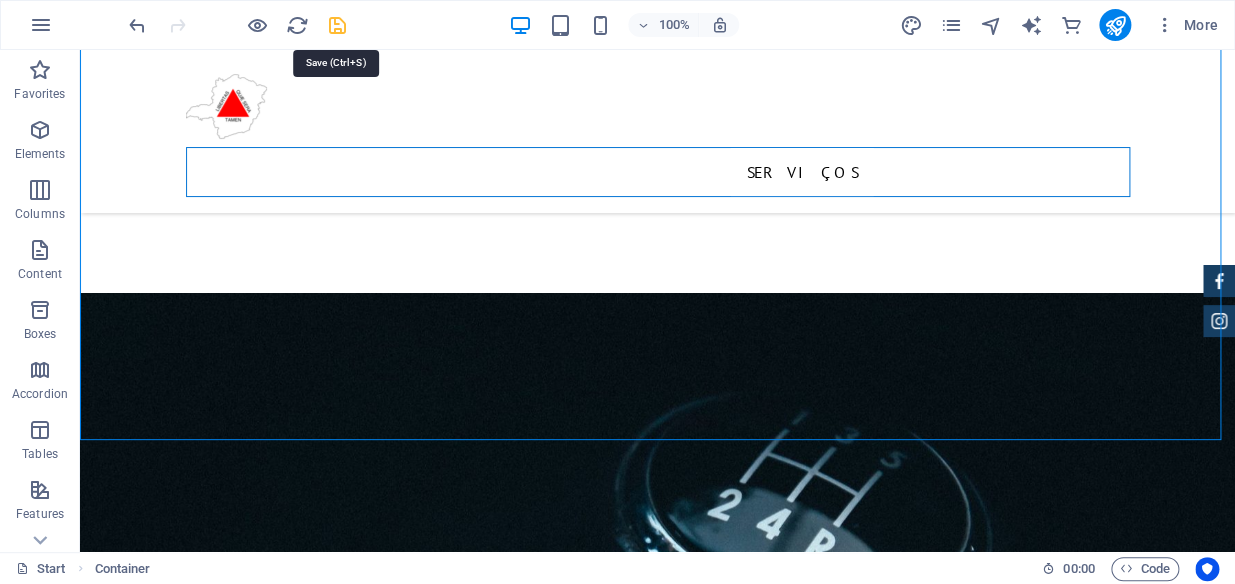 click at bounding box center (337, 25) 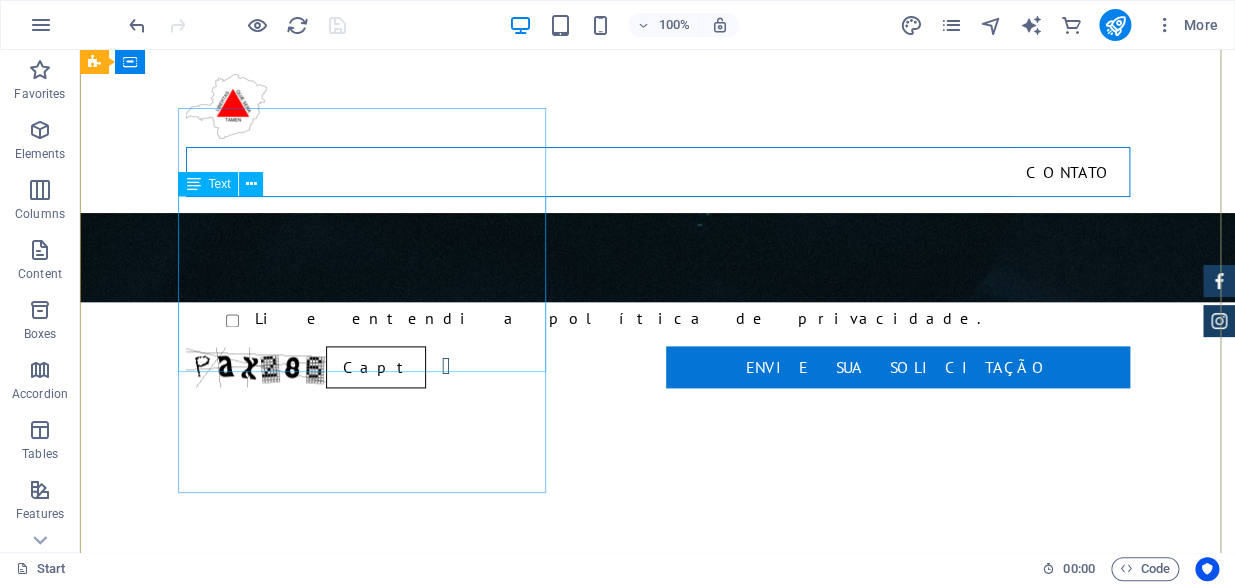 scroll, scrollTop: 6272, scrollLeft: 0, axis: vertical 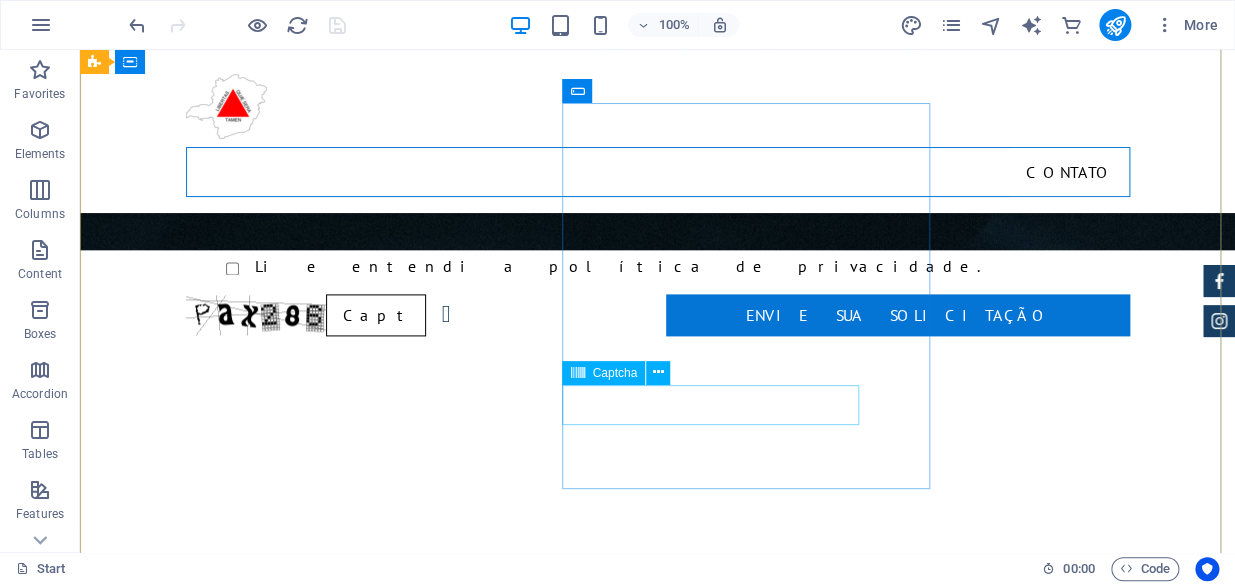 click on "Unreadable? Load new" at bounding box center (228, 4383) 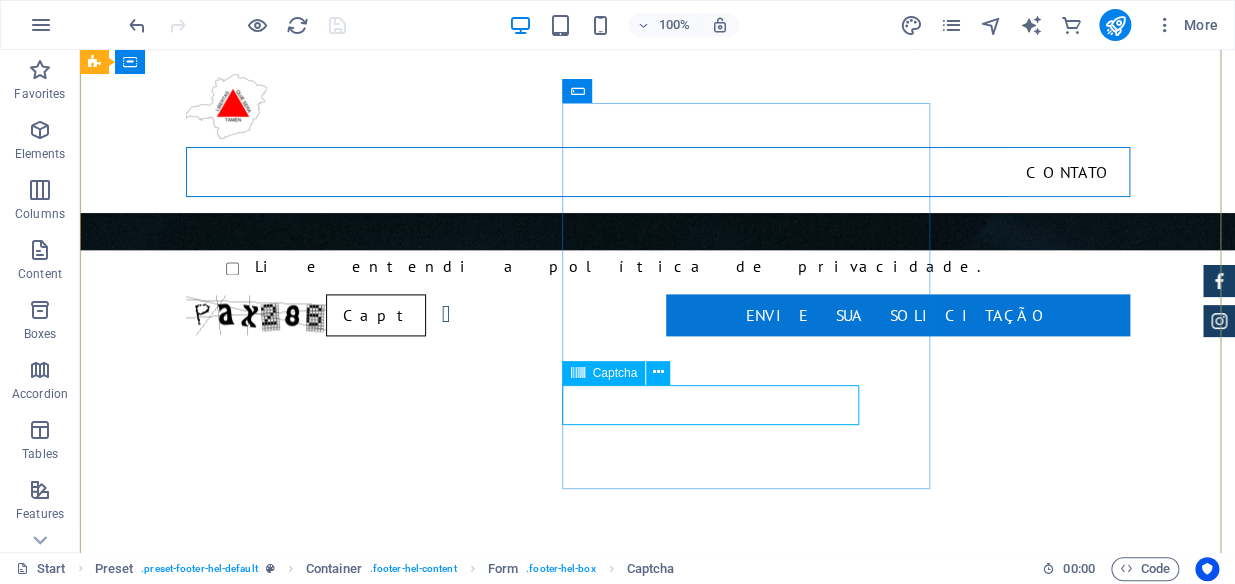 click on "Captcha" at bounding box center (614, 373) 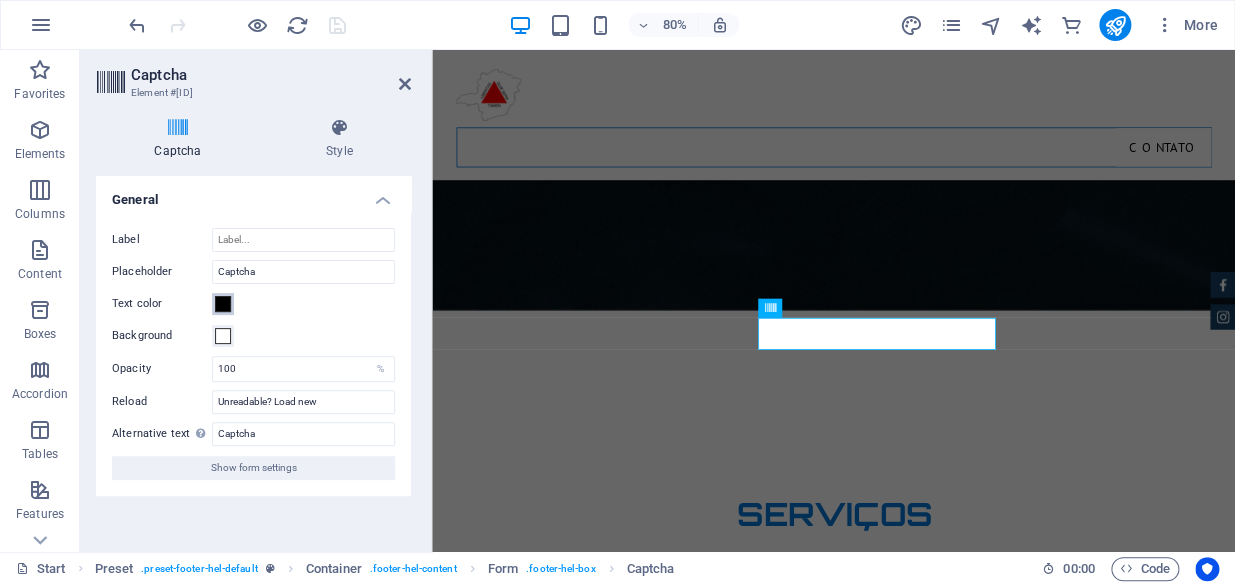 click at bounding box center [223, 304] 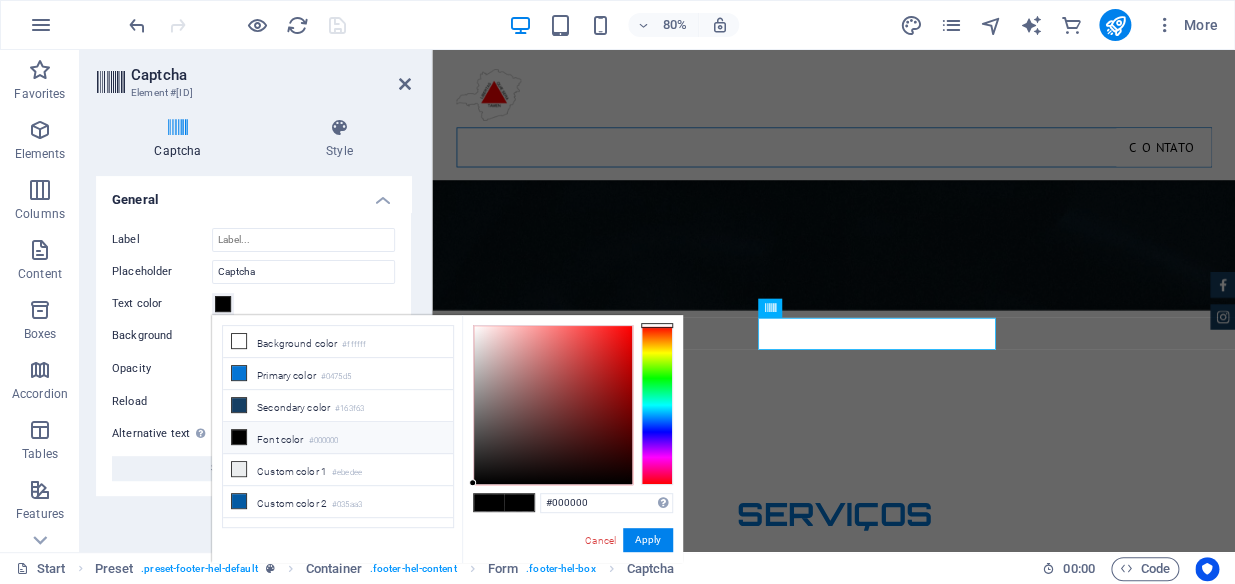 click at bounding box center (239, 437) 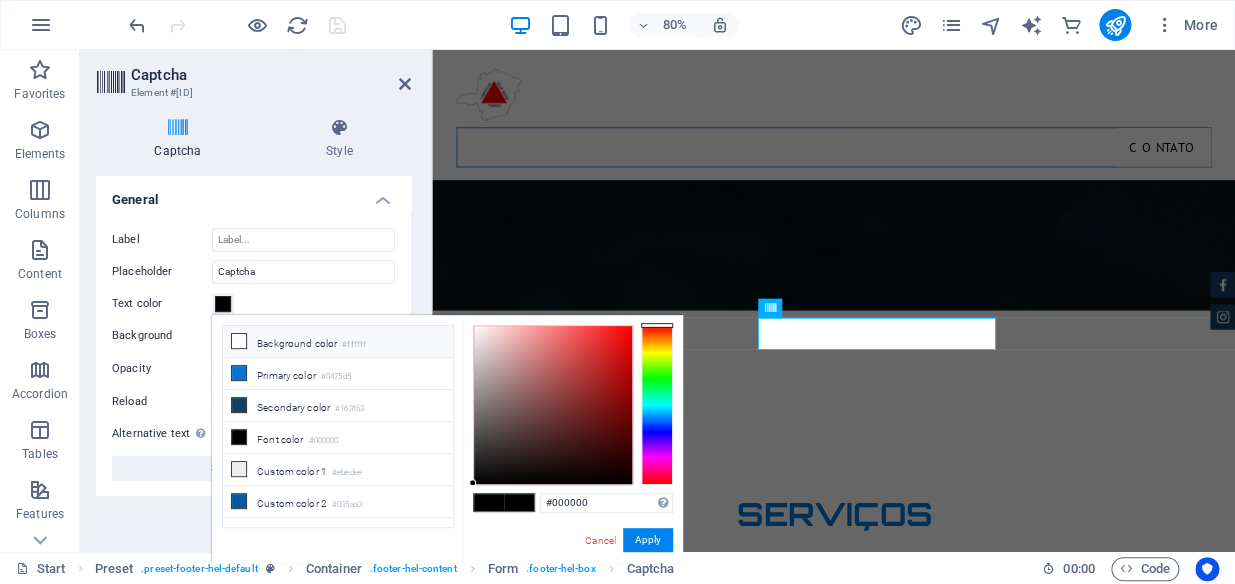 click on "Background color
#ffffff" at bounding box center [338, 342] 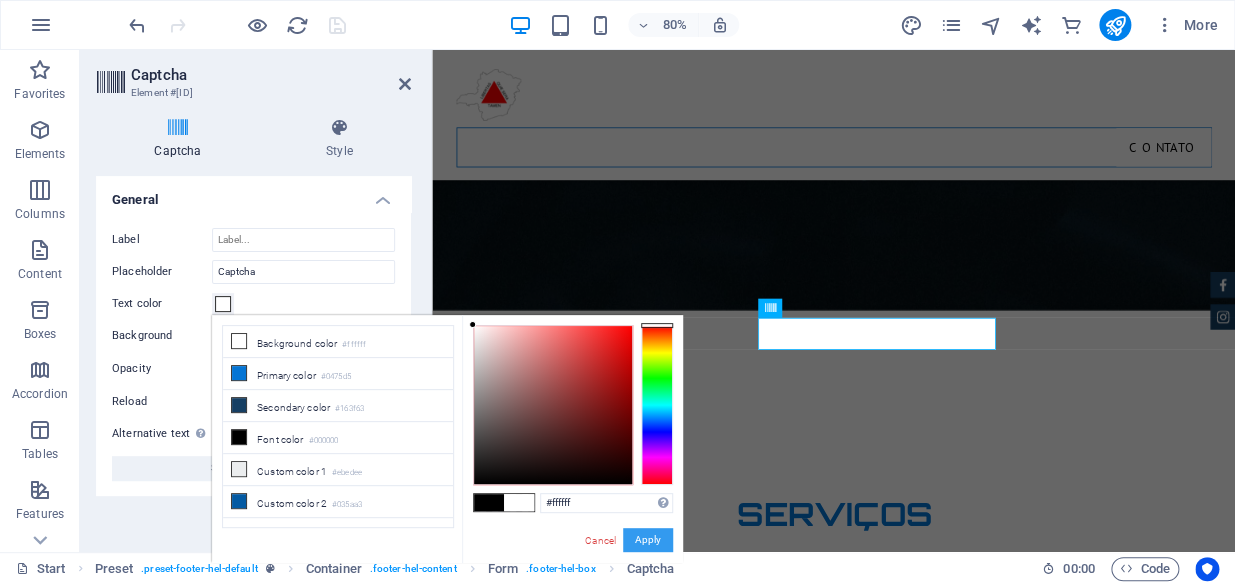 click on "Apply" at bounding box center [648, 540] 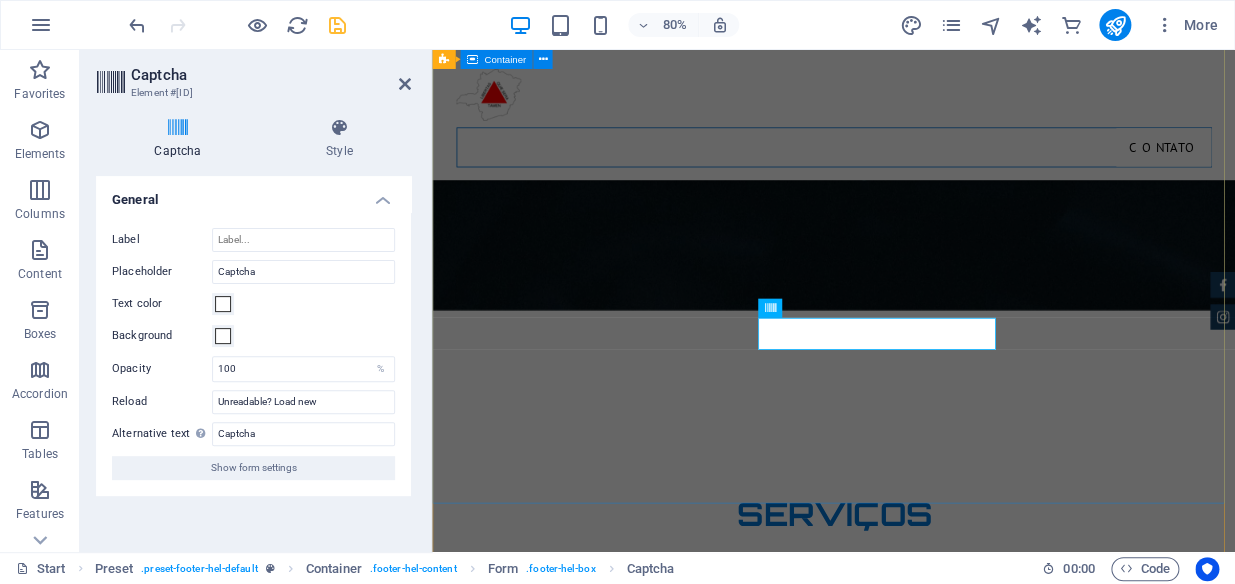 click on "Contato Teremos prazer em ajudar você mgdesp.com.br Rua Professor Leonidas de Castro Serra , Uberlandia-MG   38401224 34991672913 suporte@mgdesp.com.br Aviso Legal  |  Privacidade   Li e entendi a política de privacidade. Unreadable? Load new Enviar" at bounding box center (934, 4167) 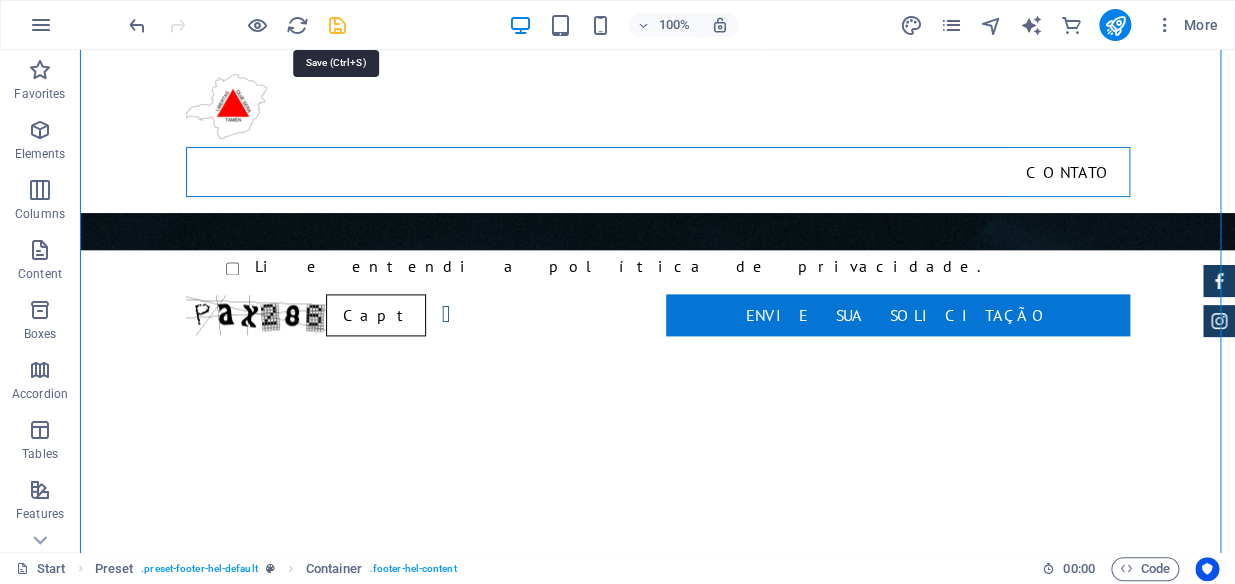 click at bounding box center (337, 25) 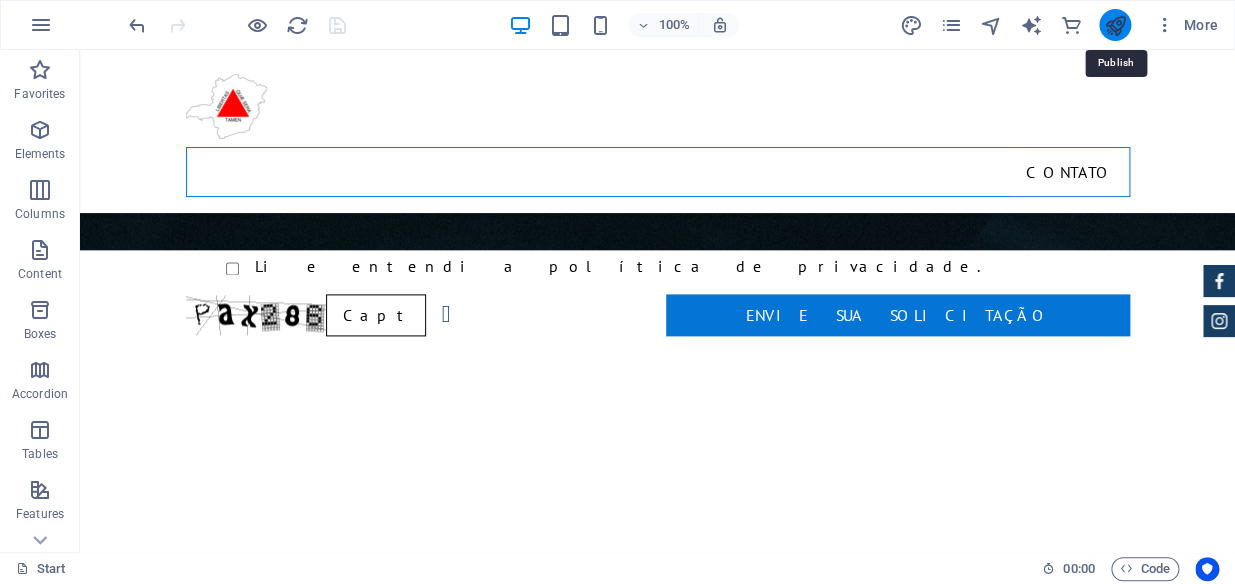 click at bounding box center (1114, 25) 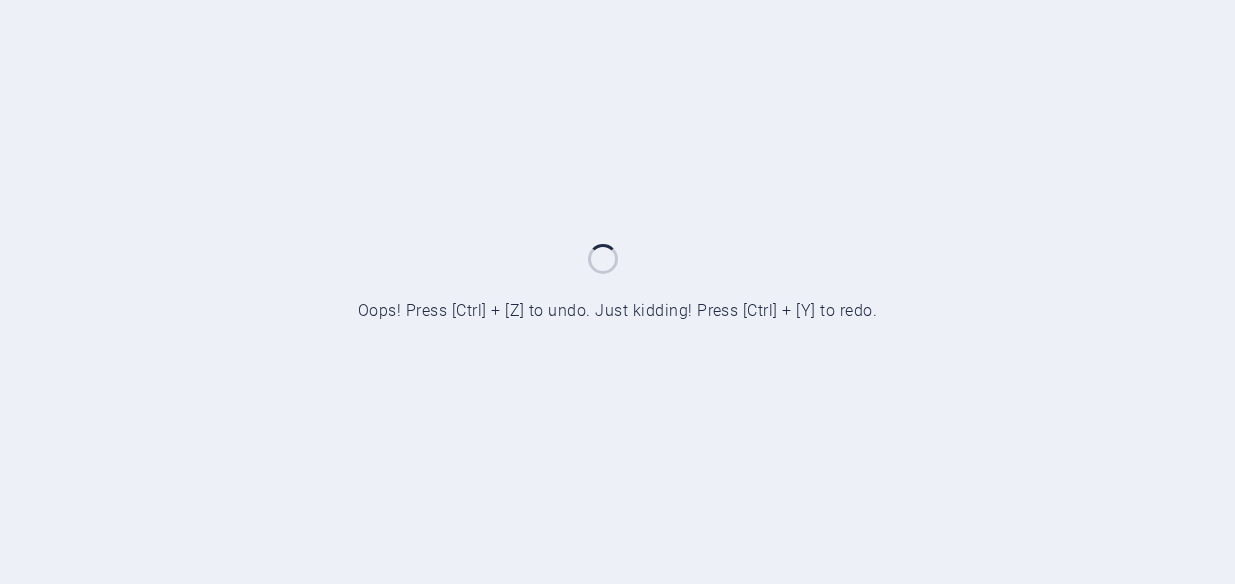 scroll, scrollTop: 0, scrollLeft: 0, axis: both 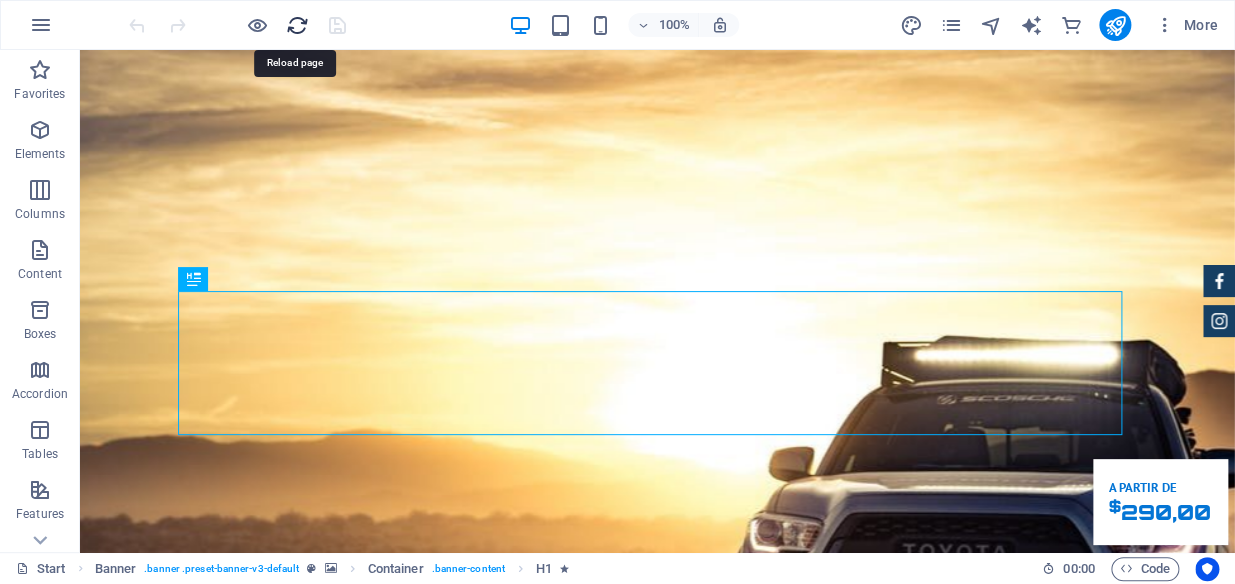 click at bounding box center (297, 25) 